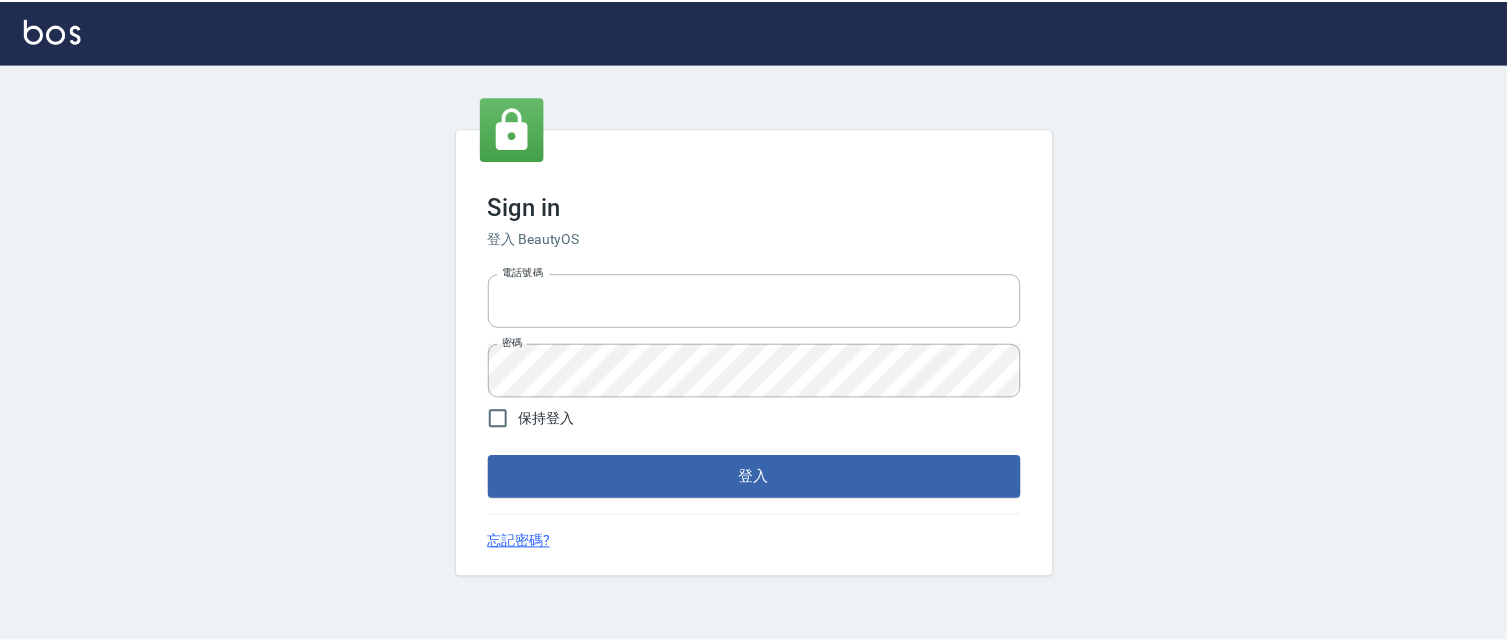 scroll, scrollTop: 0, scrollLeft: 0, axis: both 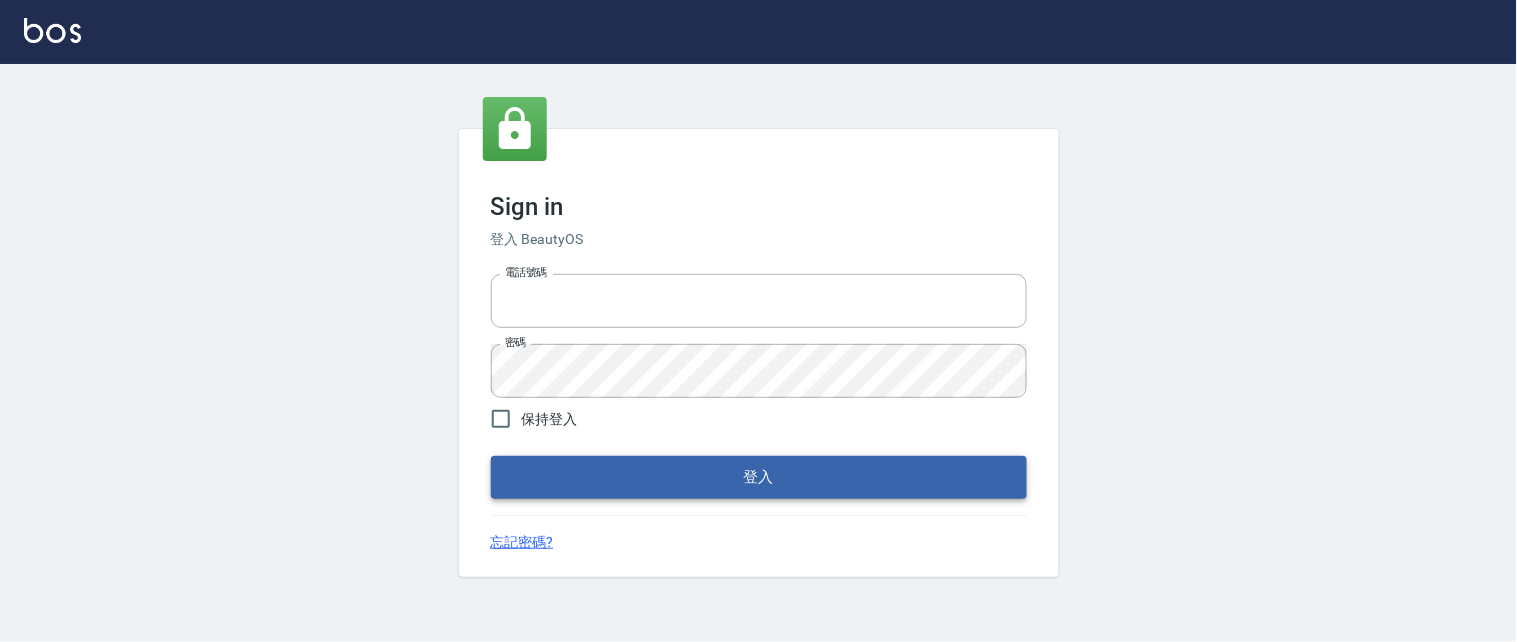 type on "0931911003" 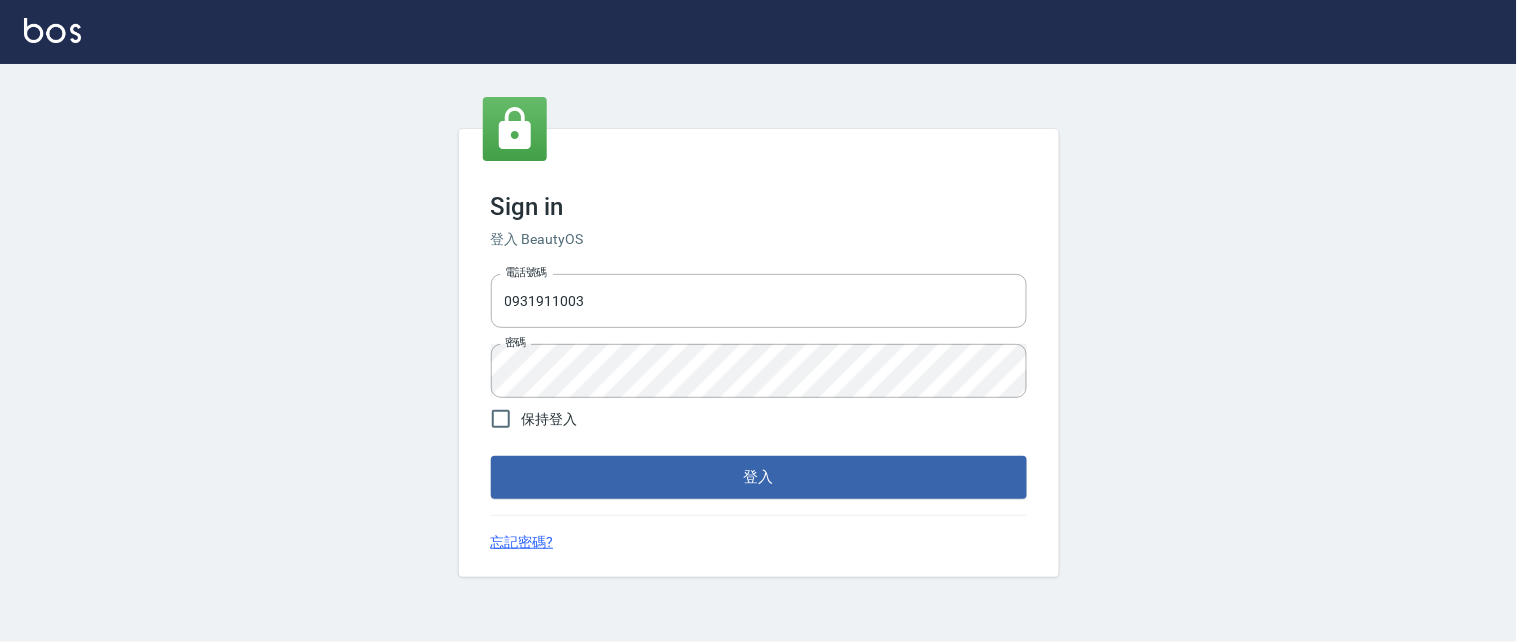 drag, startPoint x: 818, startPoint y: 490, endPoint x: 815, endPoint y: 460, distance: 30.149628 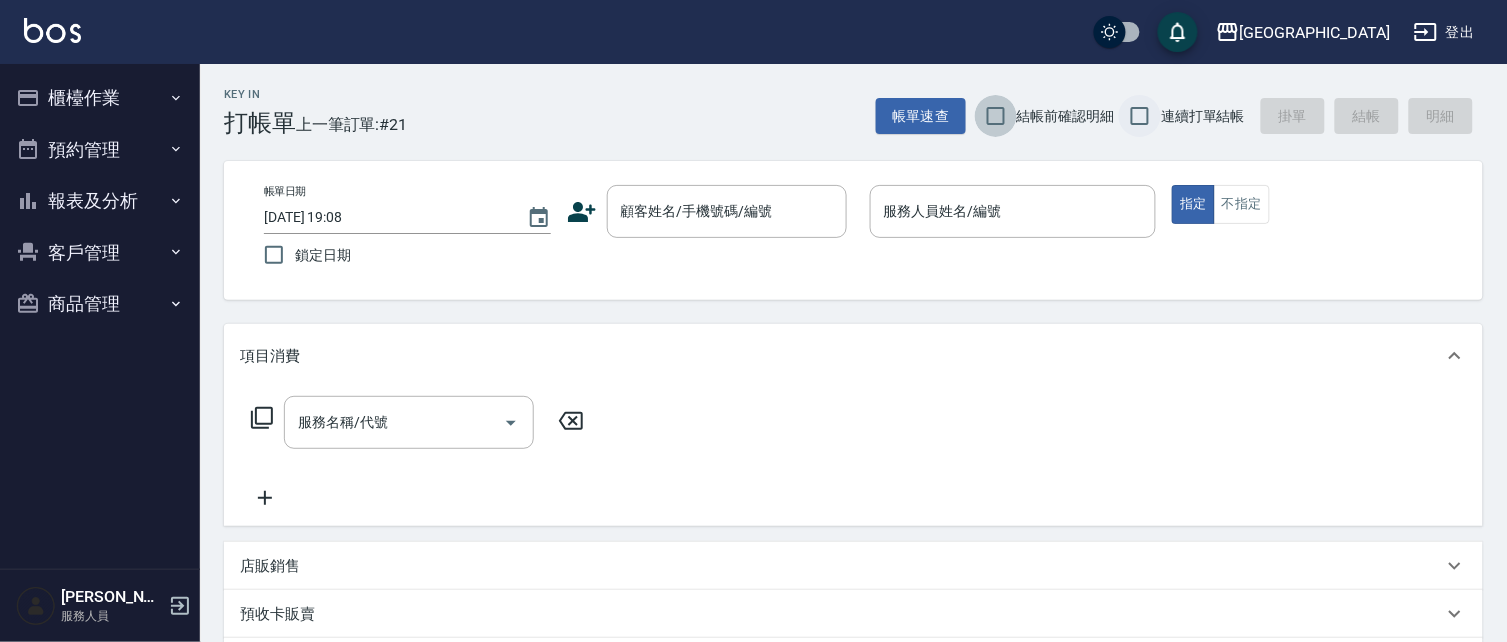 drag, startPoint x: 996, startPoint y: 114, endPoint x: 1150, endPoint y: 106, distance: 154.20766 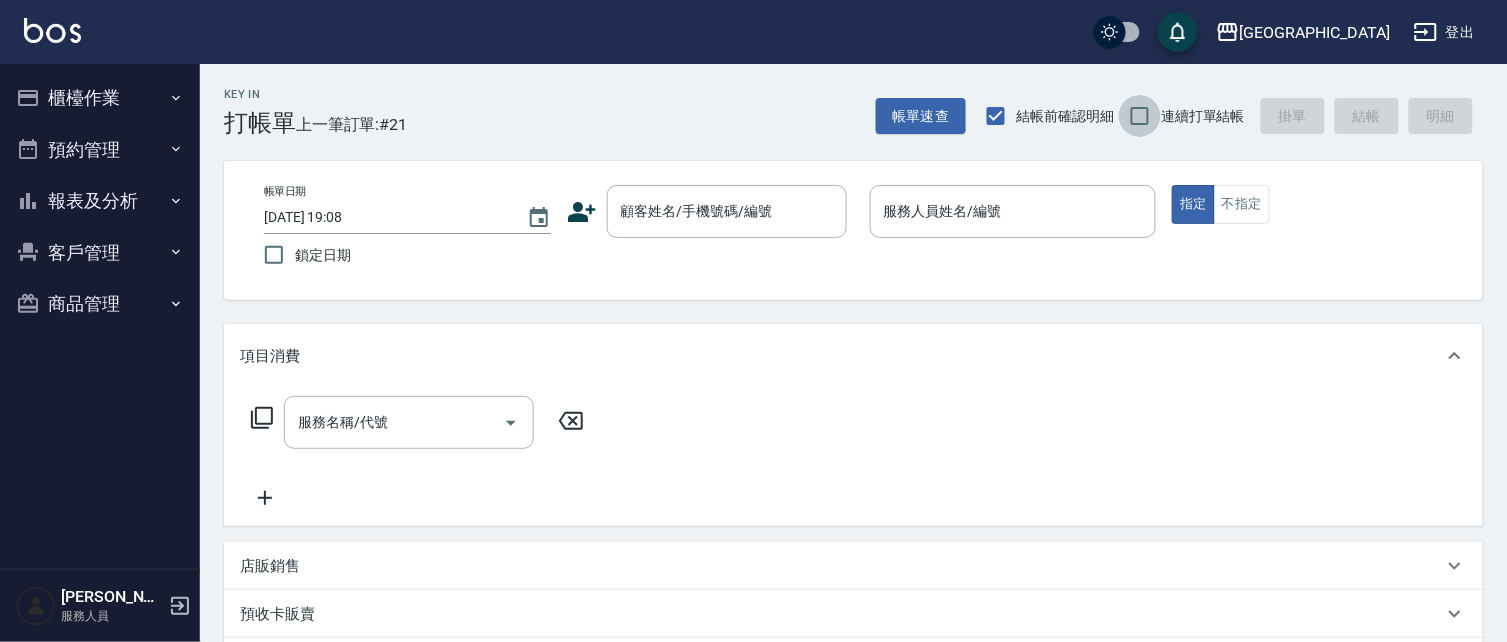 drag, startPoint x: 1118, startPoint y: 126, endPoint x: 1105, endPoint y: 124, distance: 13.152946 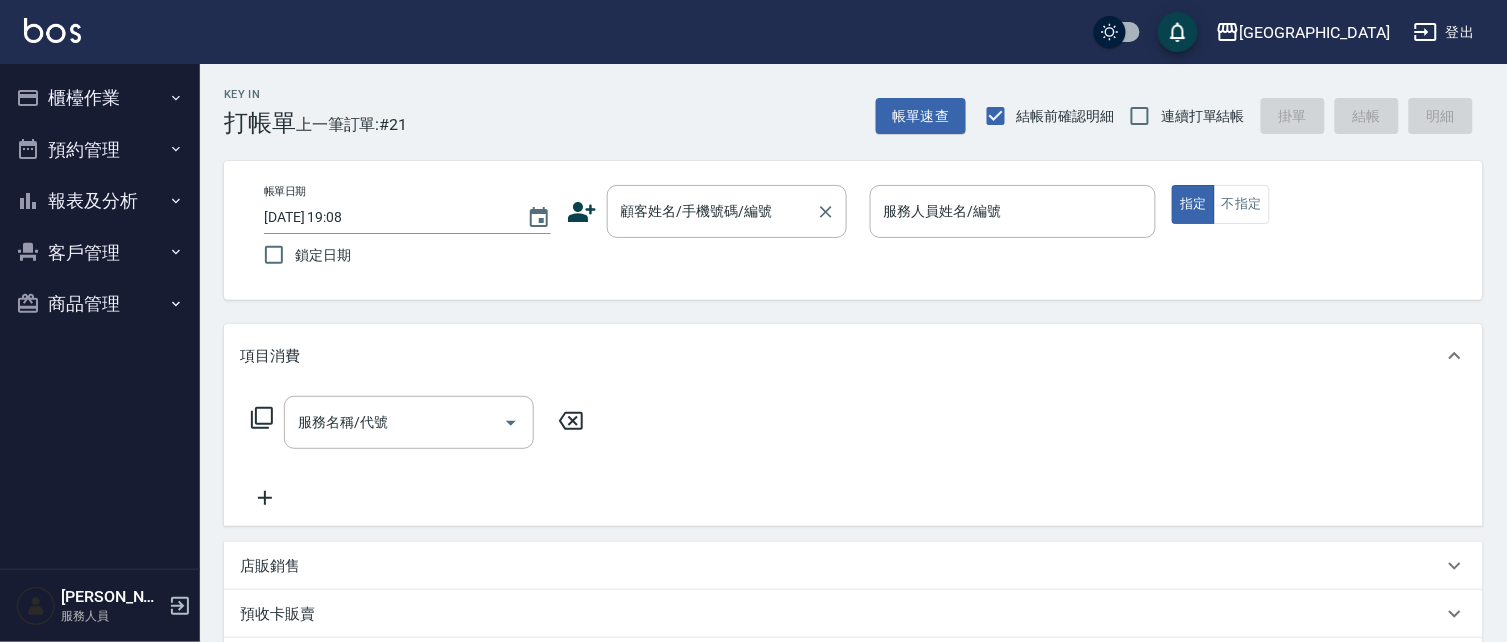 click on "顧客姓名/手機號碼/編號" at bounding box center (712, 211) 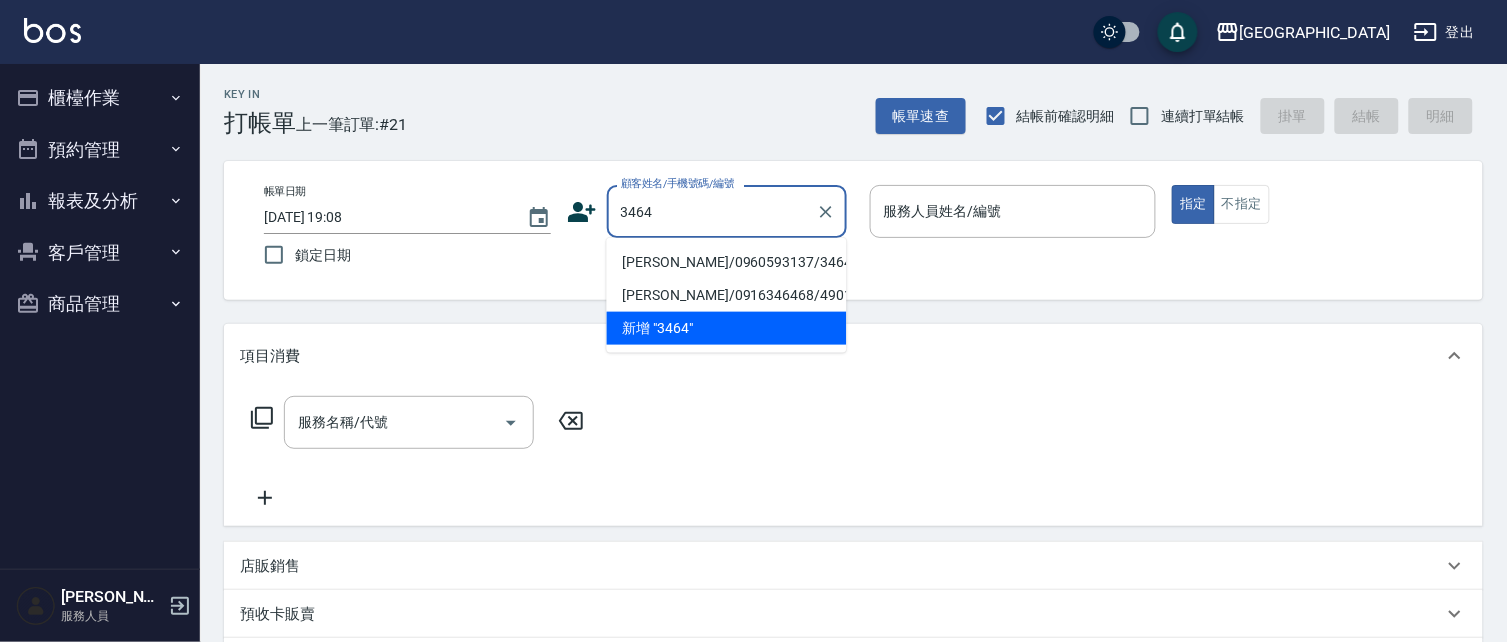type on "[PERSON_NAME]/0960593137/3464" 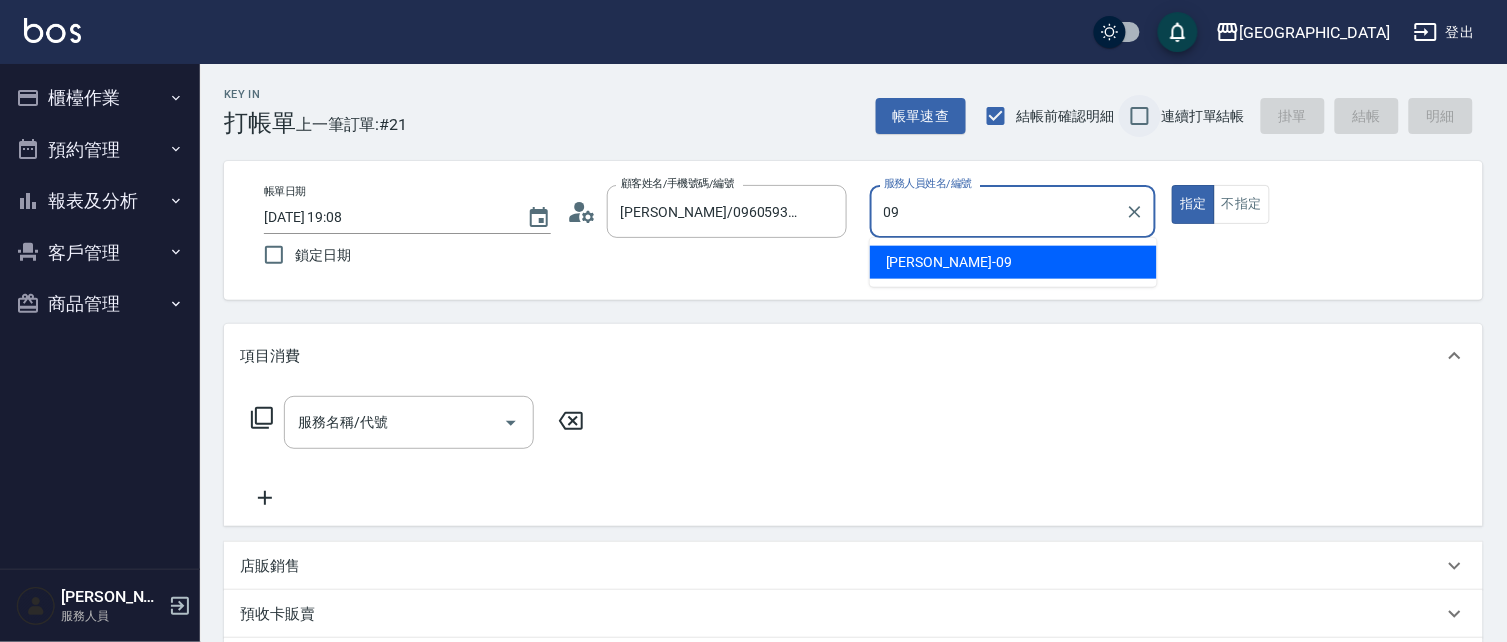 type on "09" 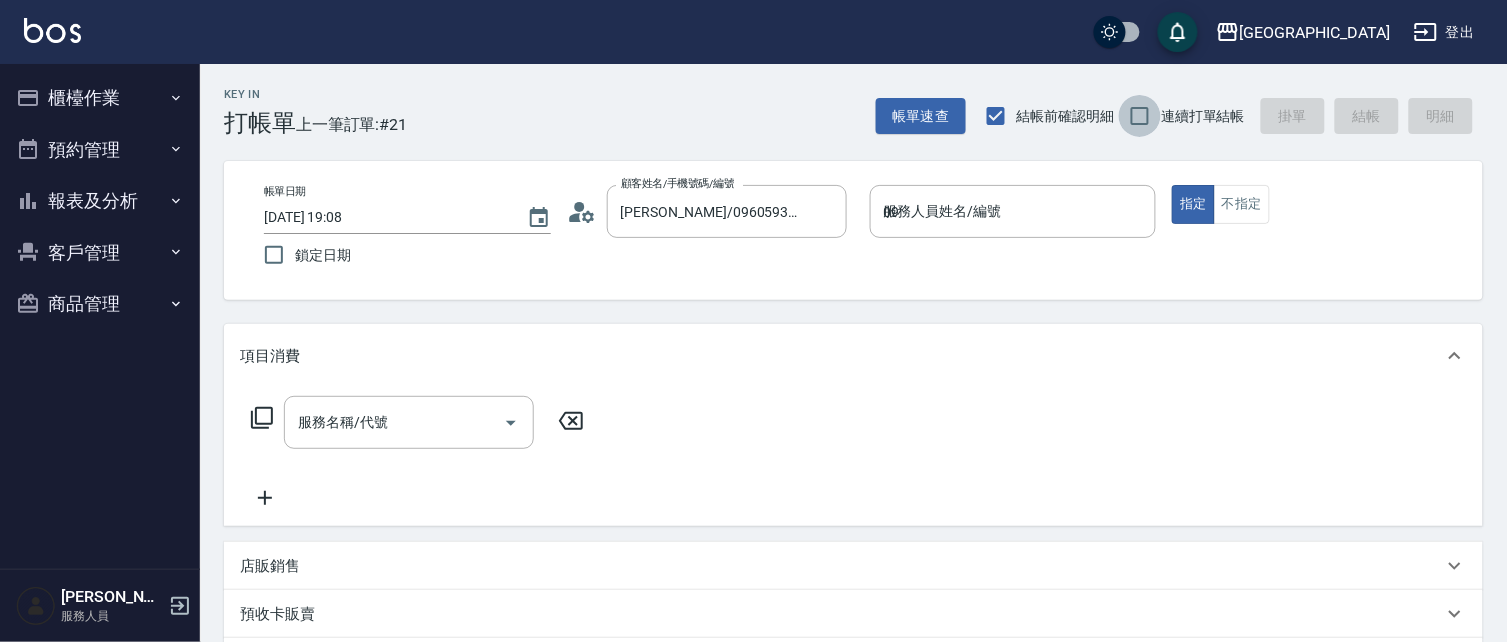 type 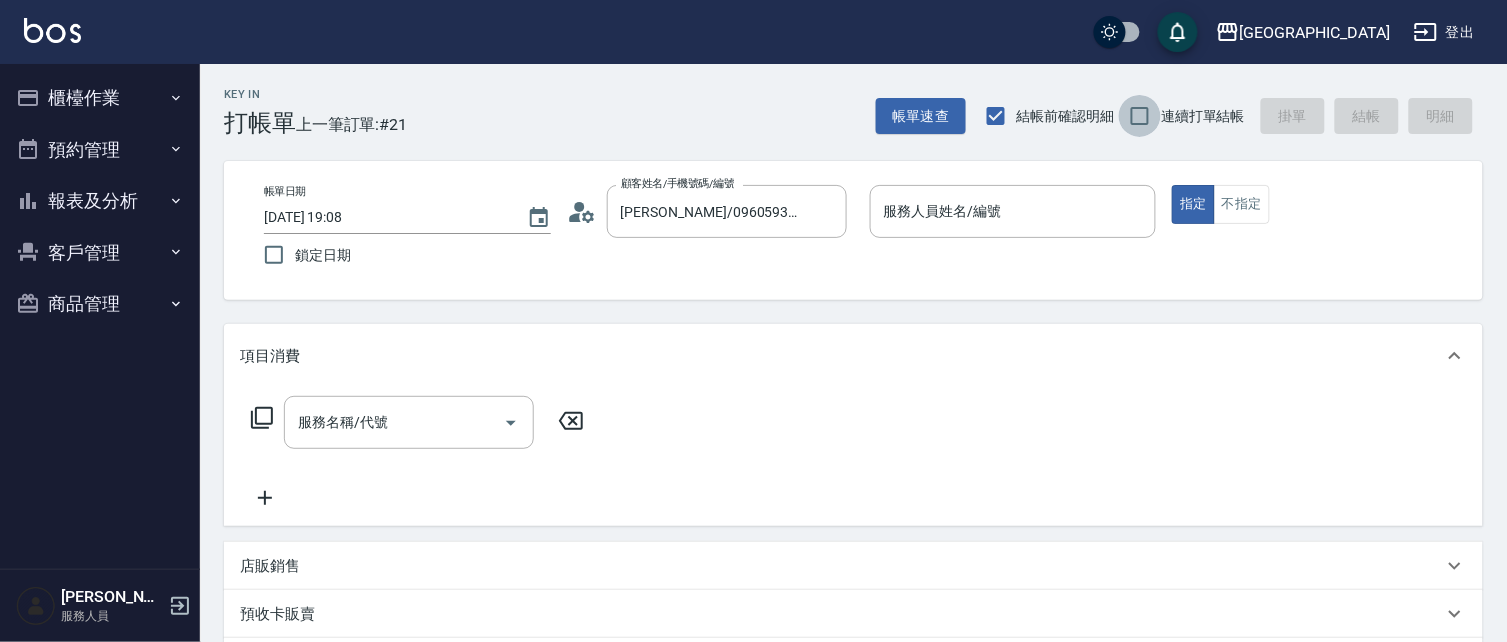 click on "連續打單結帳" at bounding box center [1140, 116] 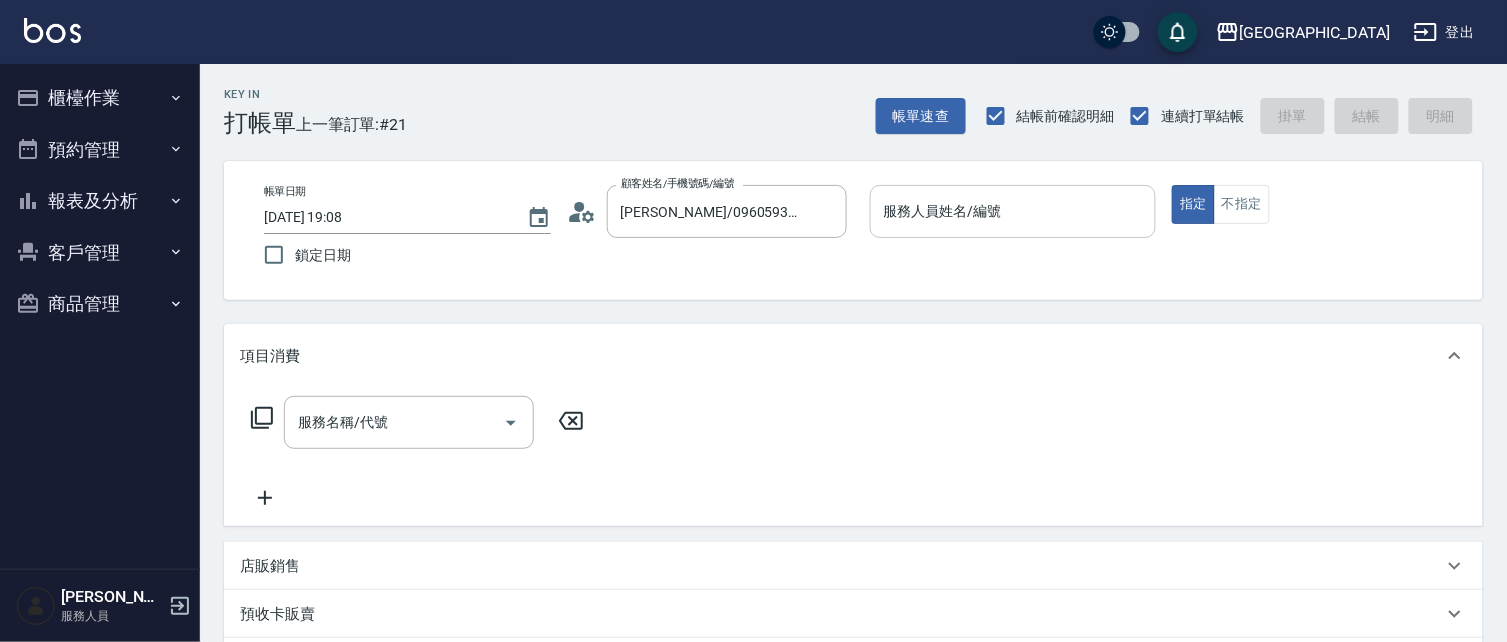 click on "服務人員姓名/編號" at bounding box center [1013, 211] 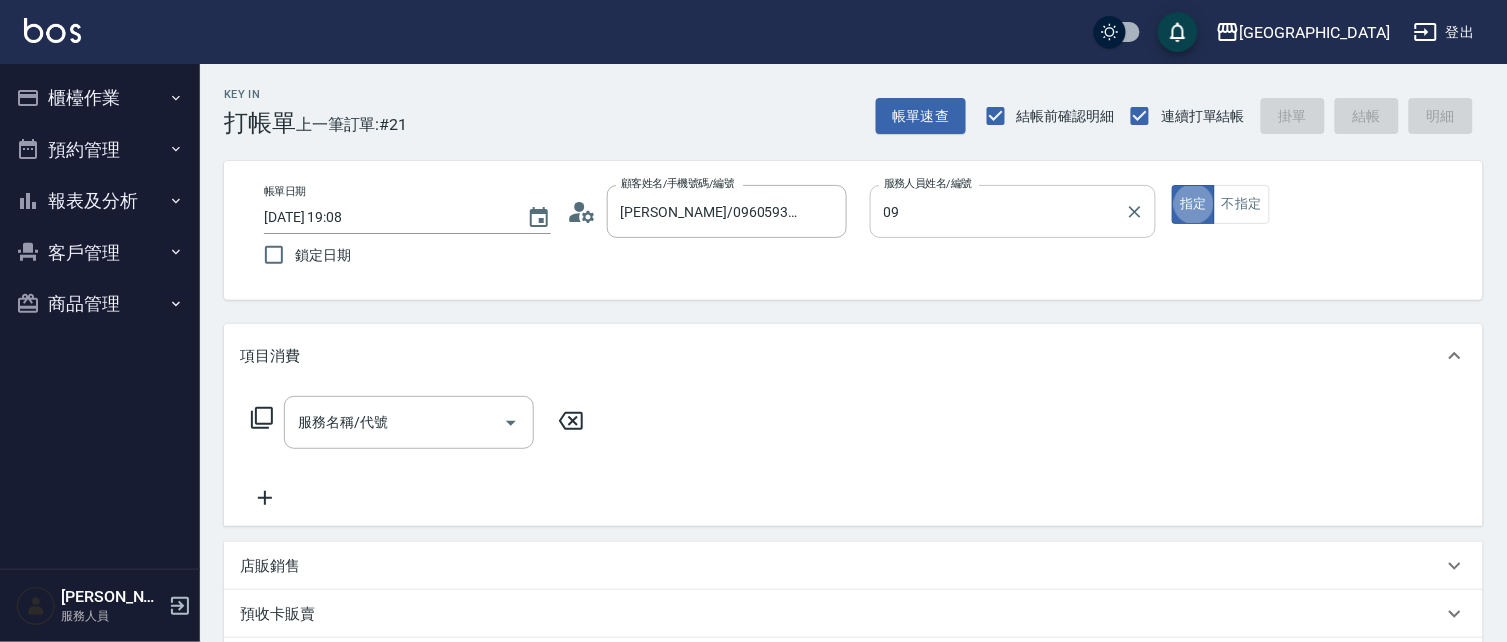 type on "[PERSON_NAME]-09" 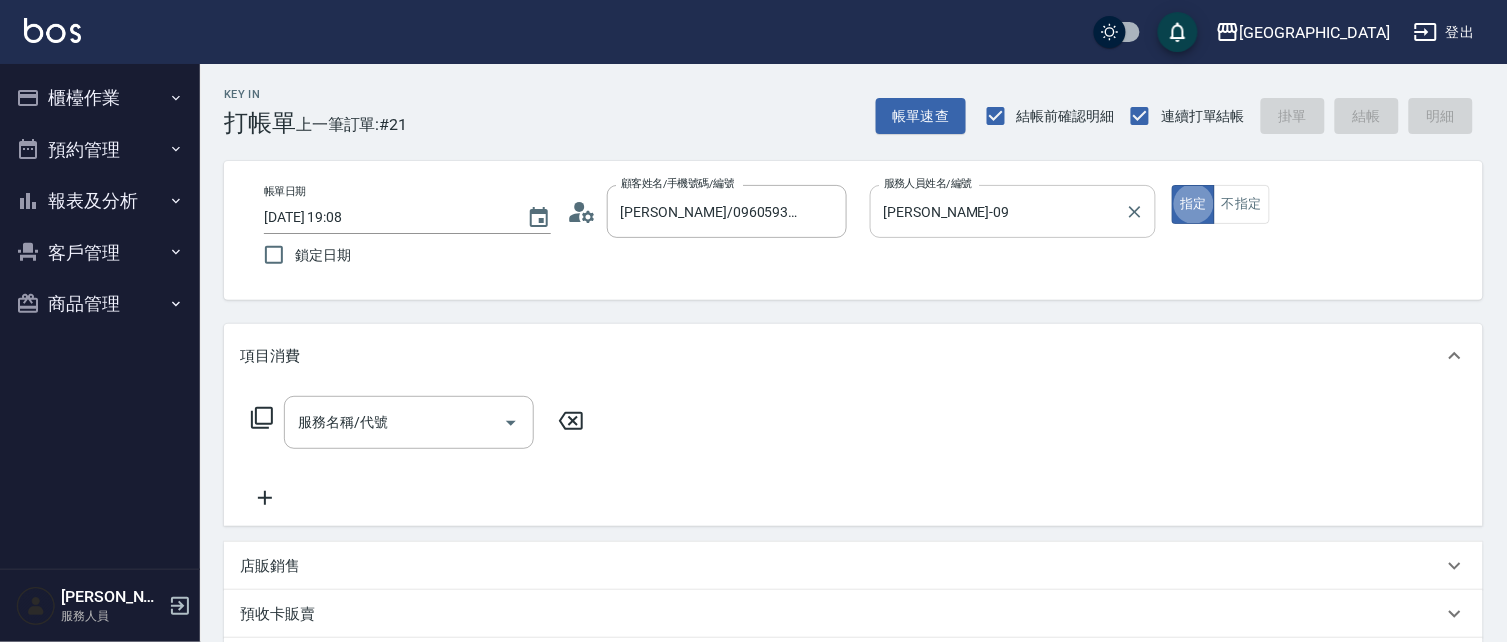 type on "true" 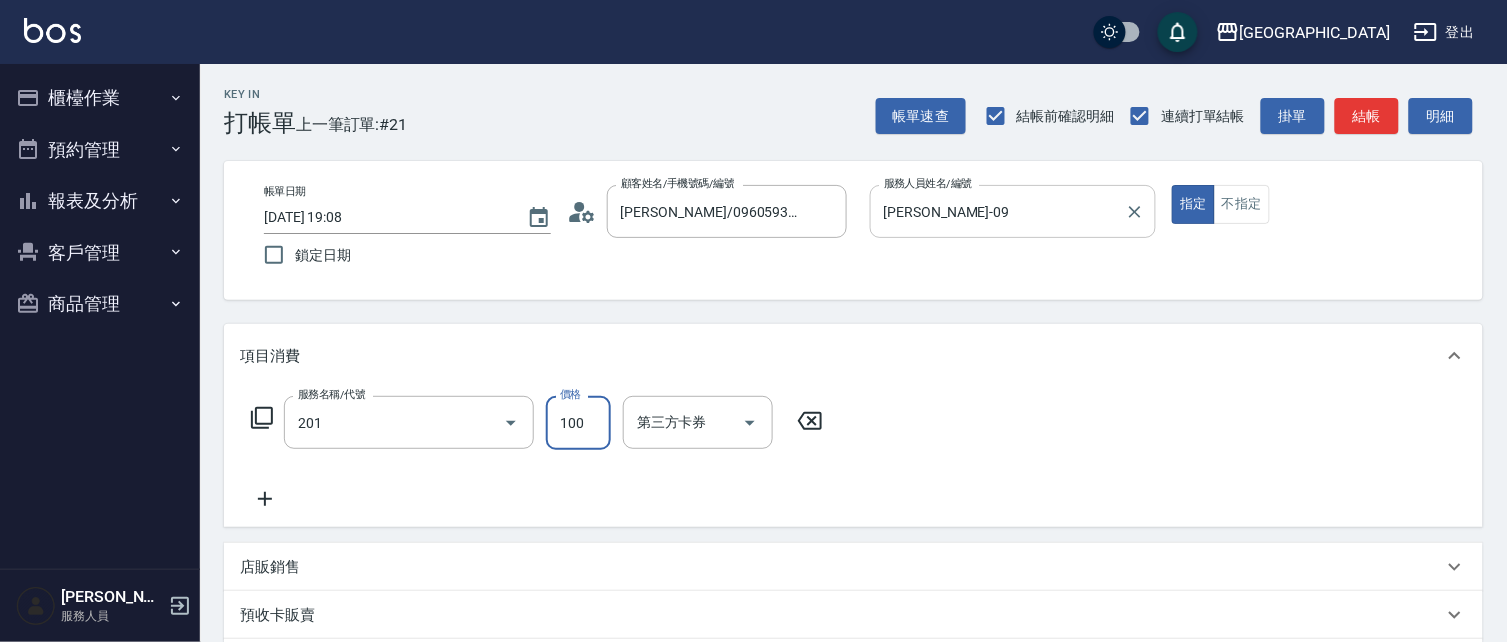 type on "洗髮[100](201)" 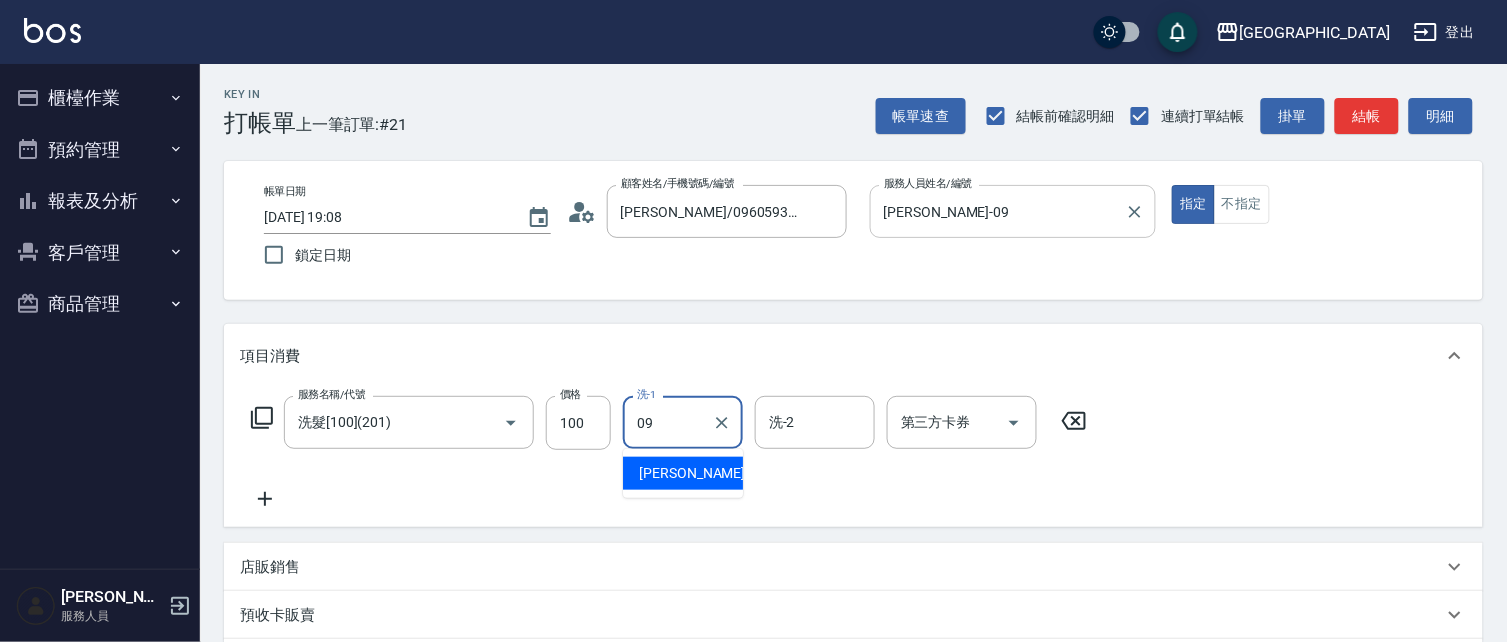 type on "[PERSON_NAME]-09" 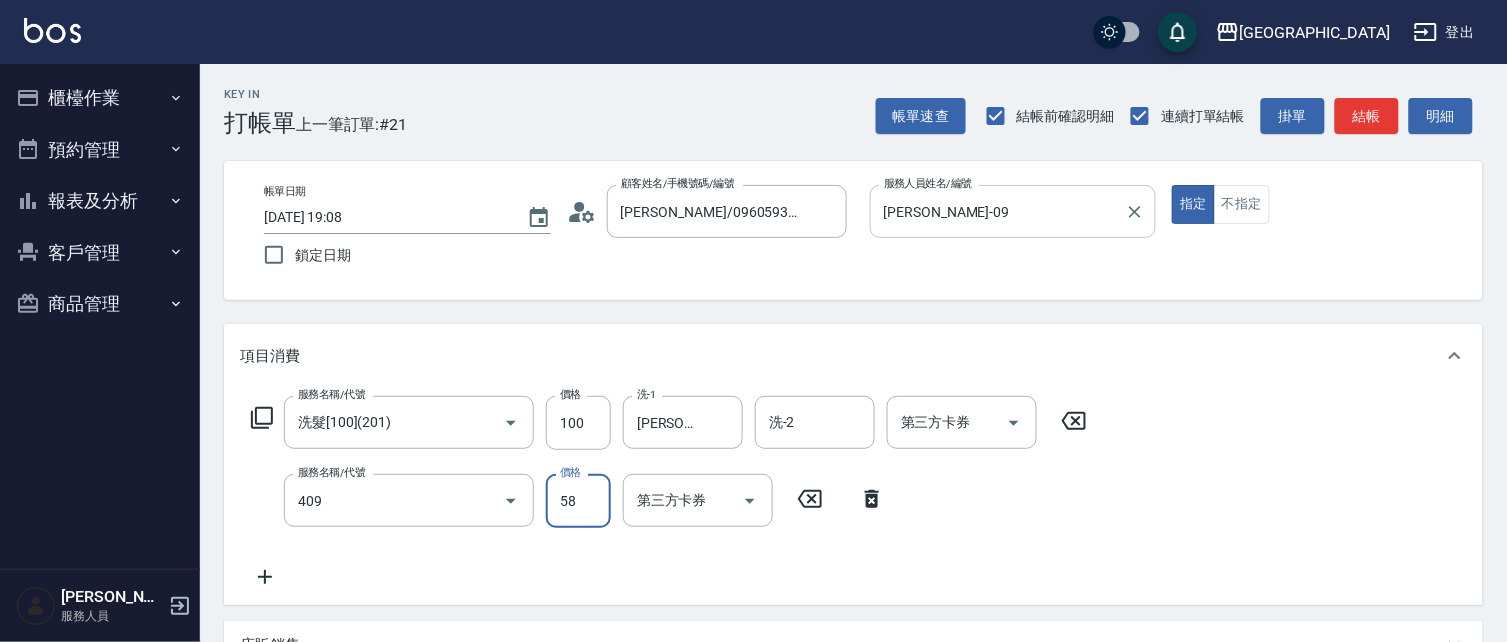 type on "剪髮(550)(409)" 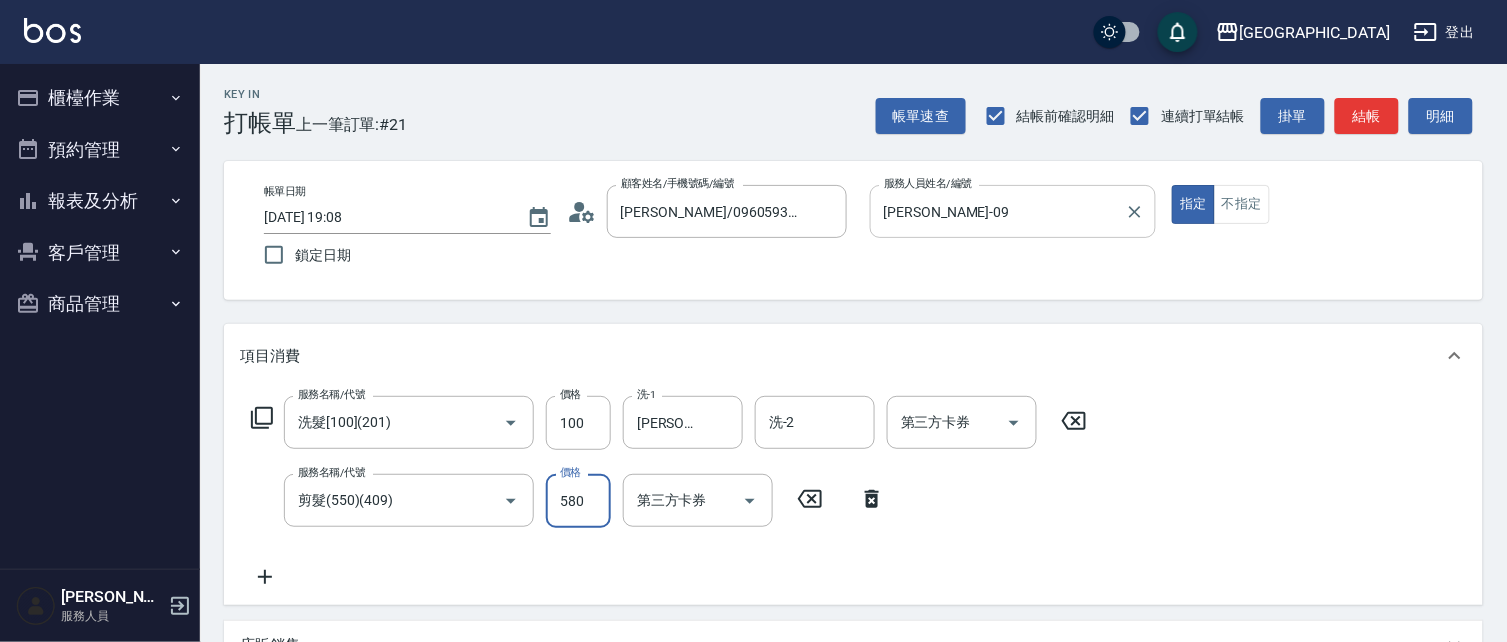 type on "580" 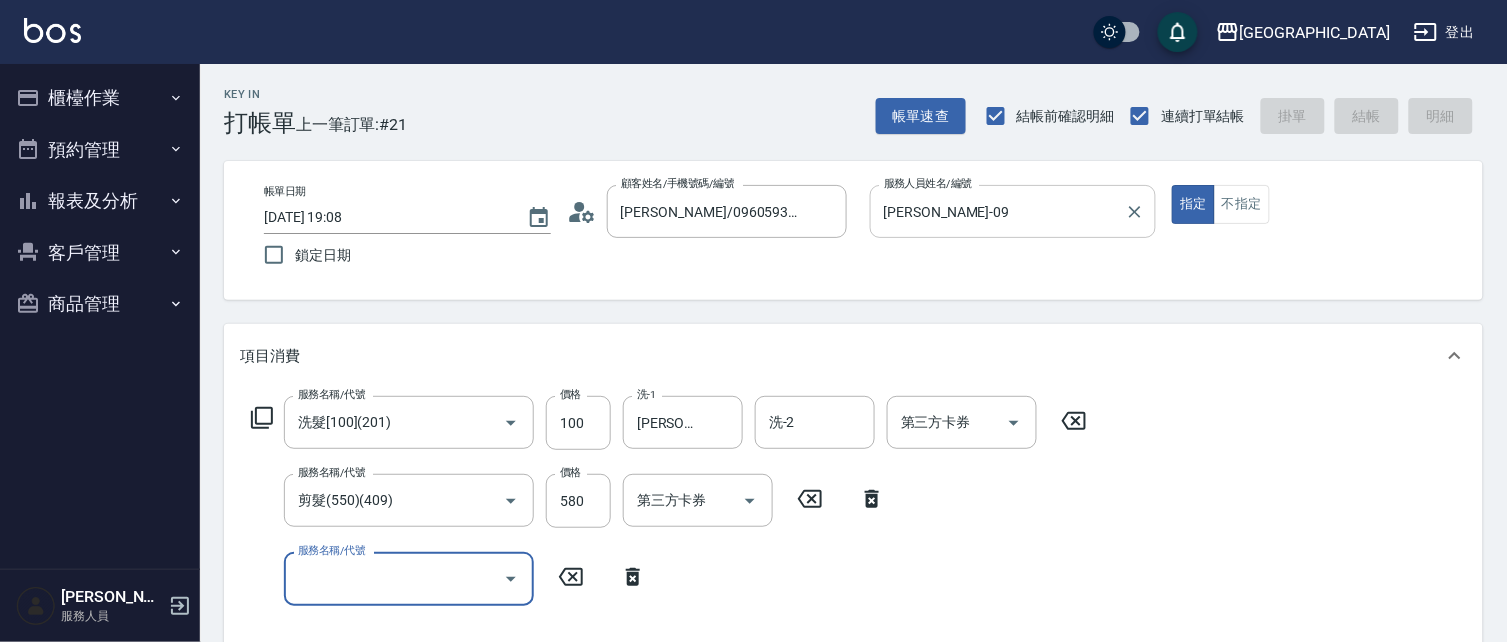 type on "[DATE] 19:09" 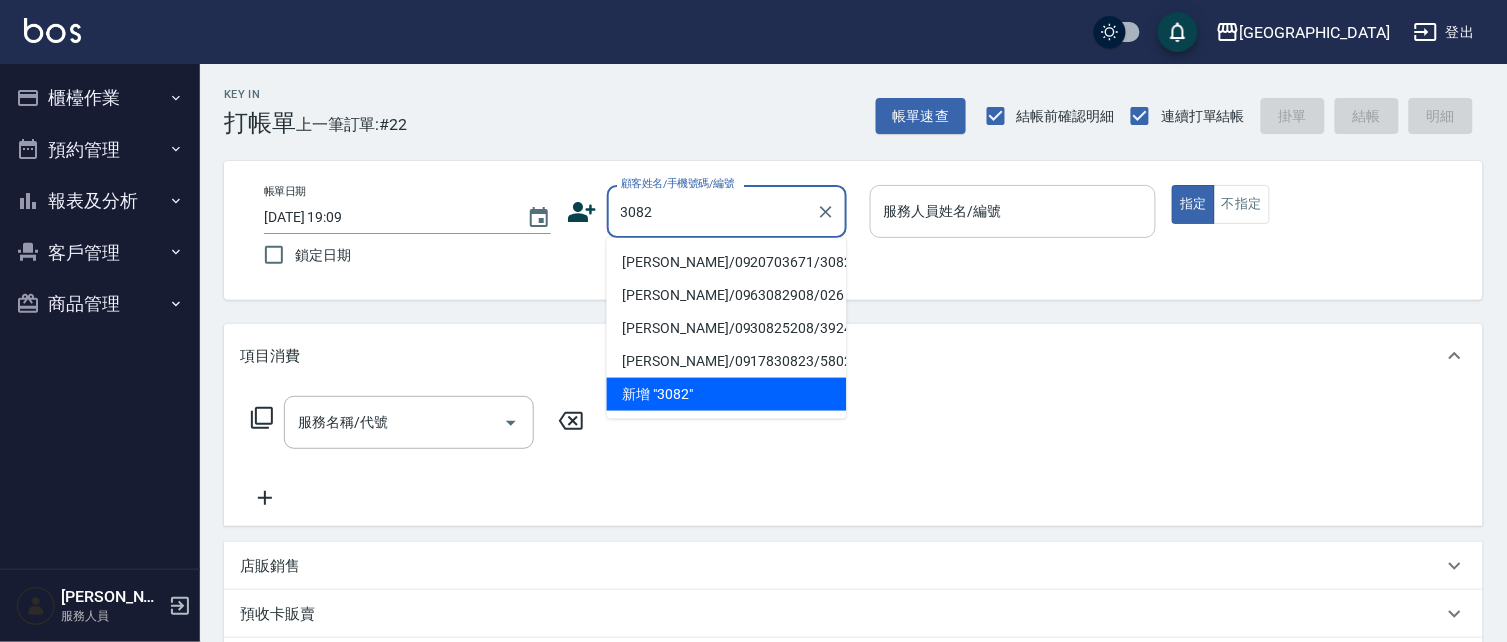 type on "[PERSON_NAME]/0920703671/3082" 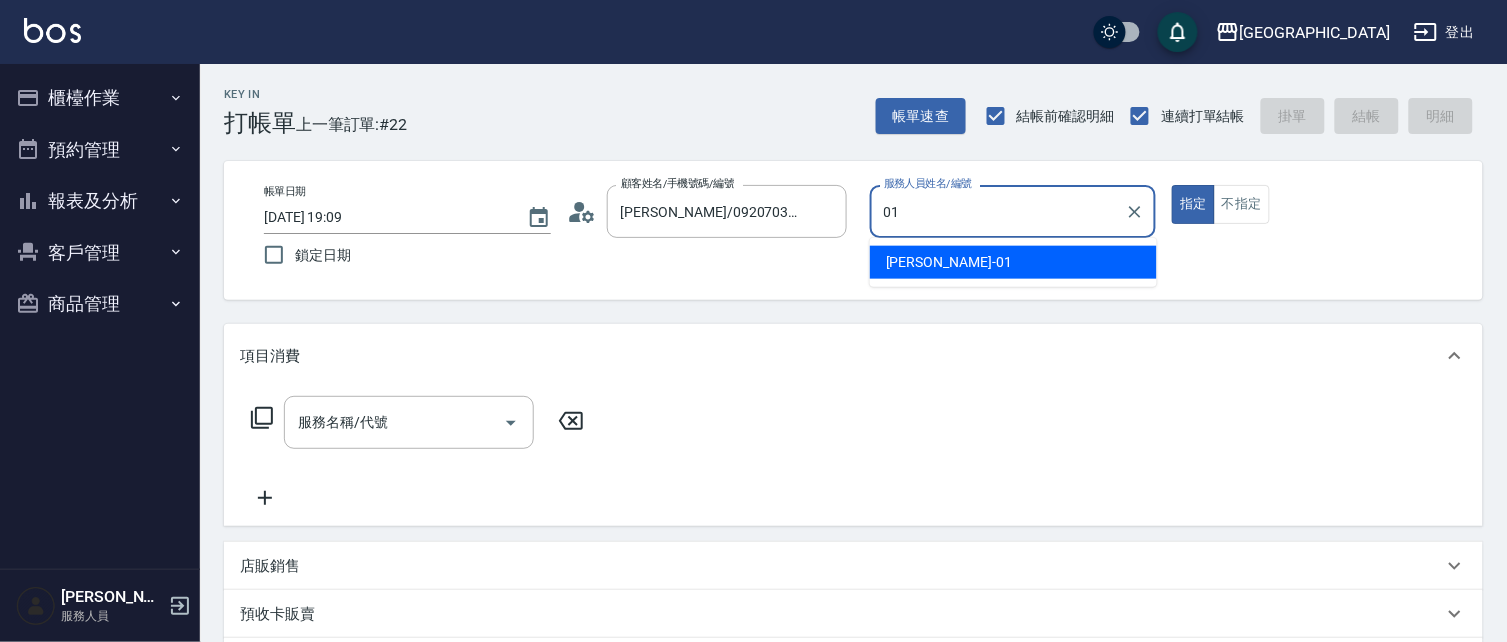type on "[PERSON_NAME]-01" 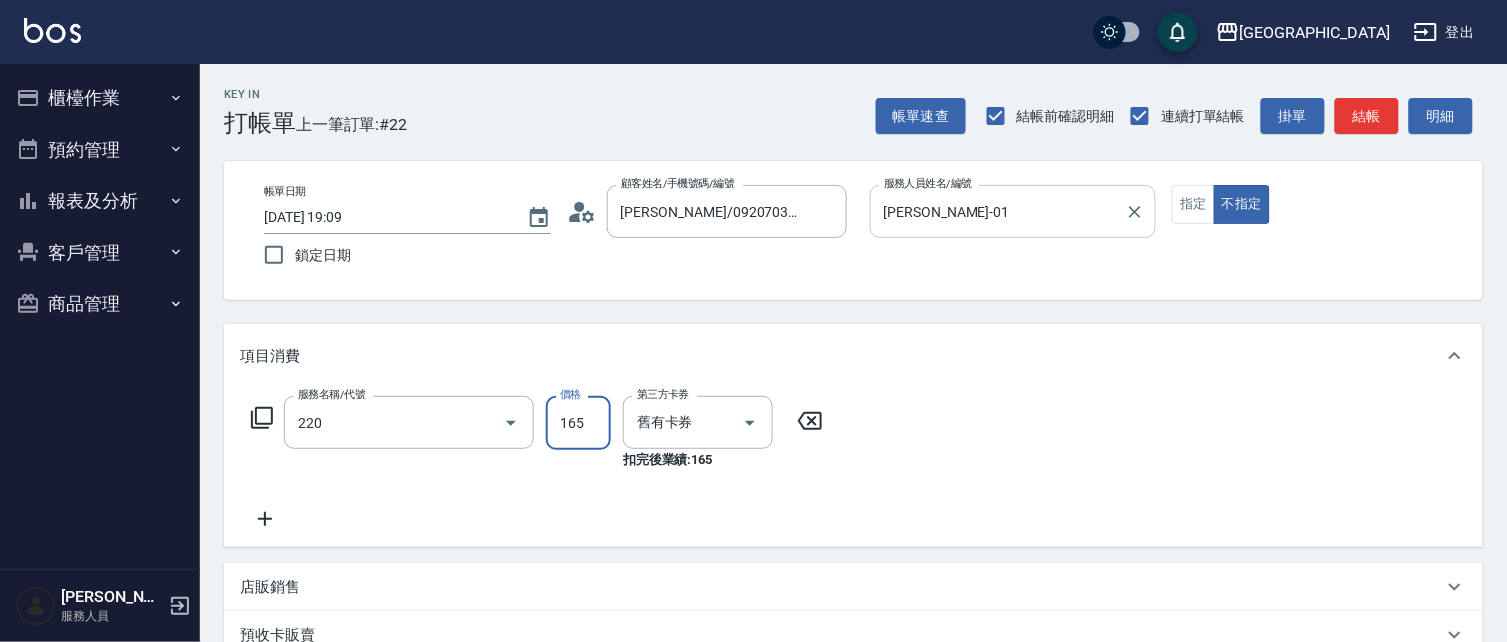 type on "洗髮卡券(165)(220)" 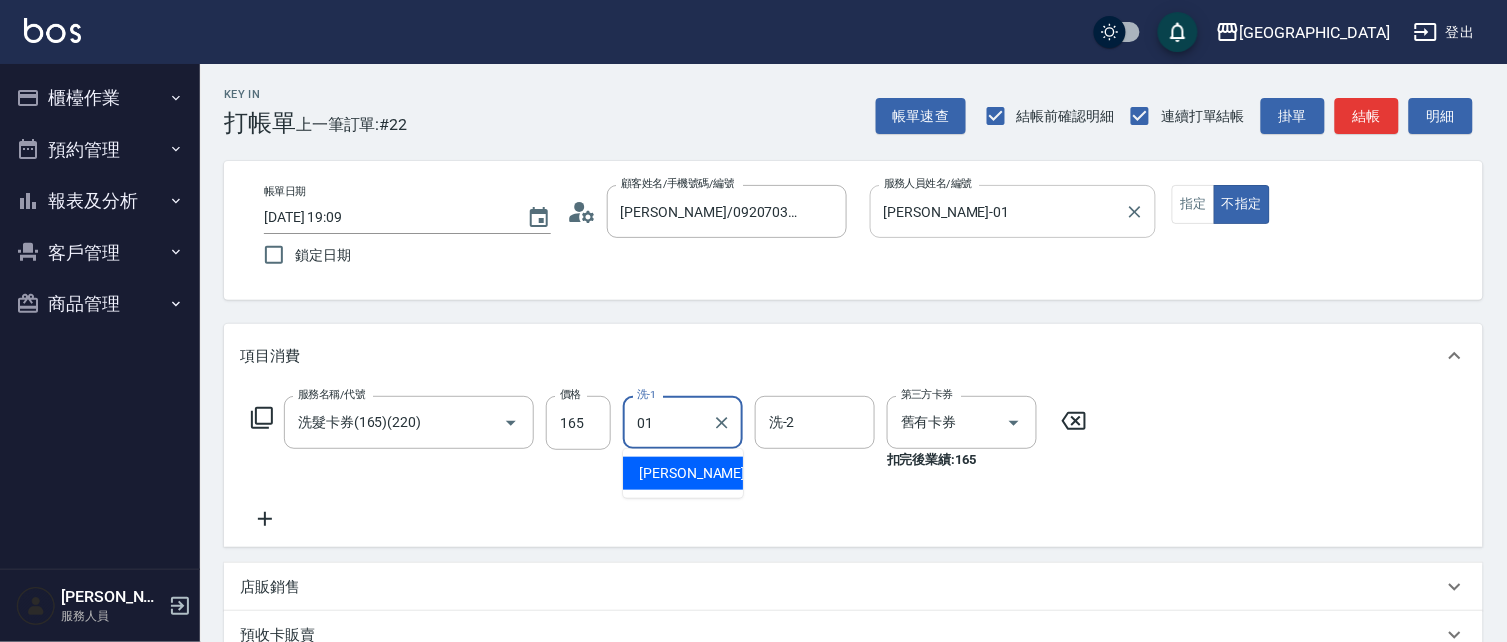 type on "[PERSON_NAME]-01" 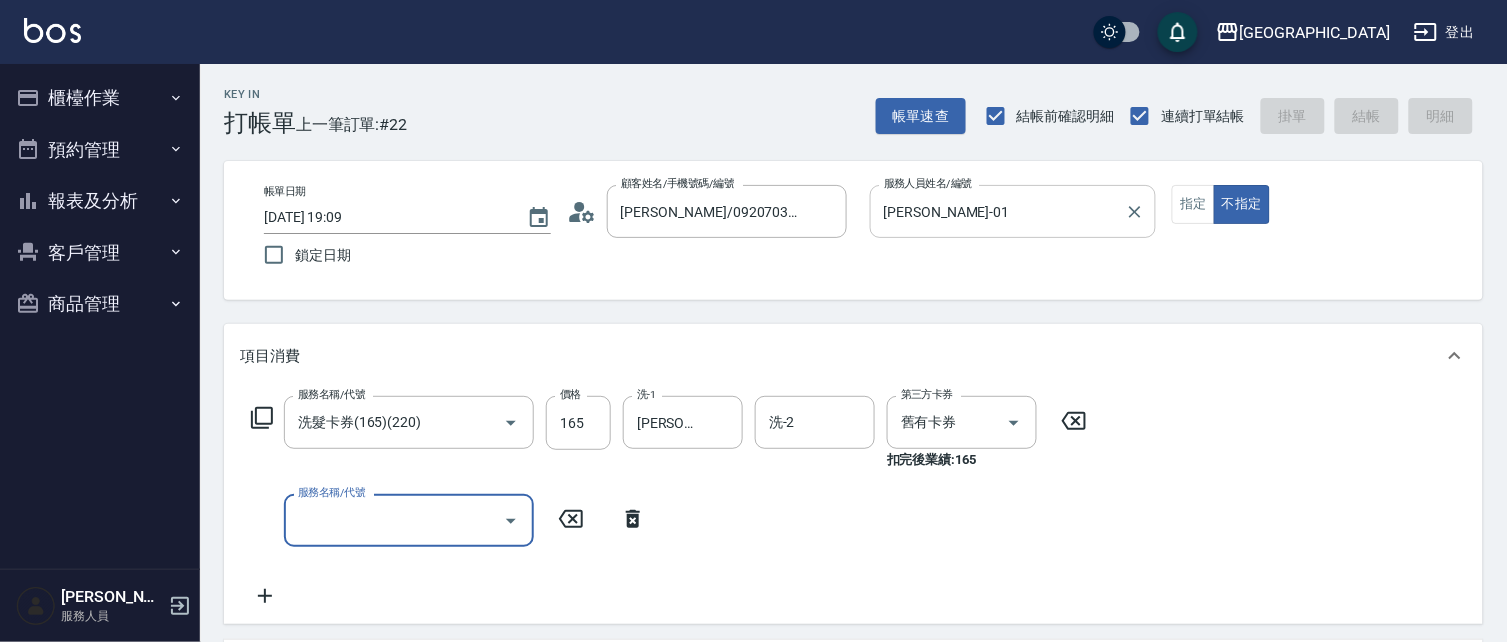 type 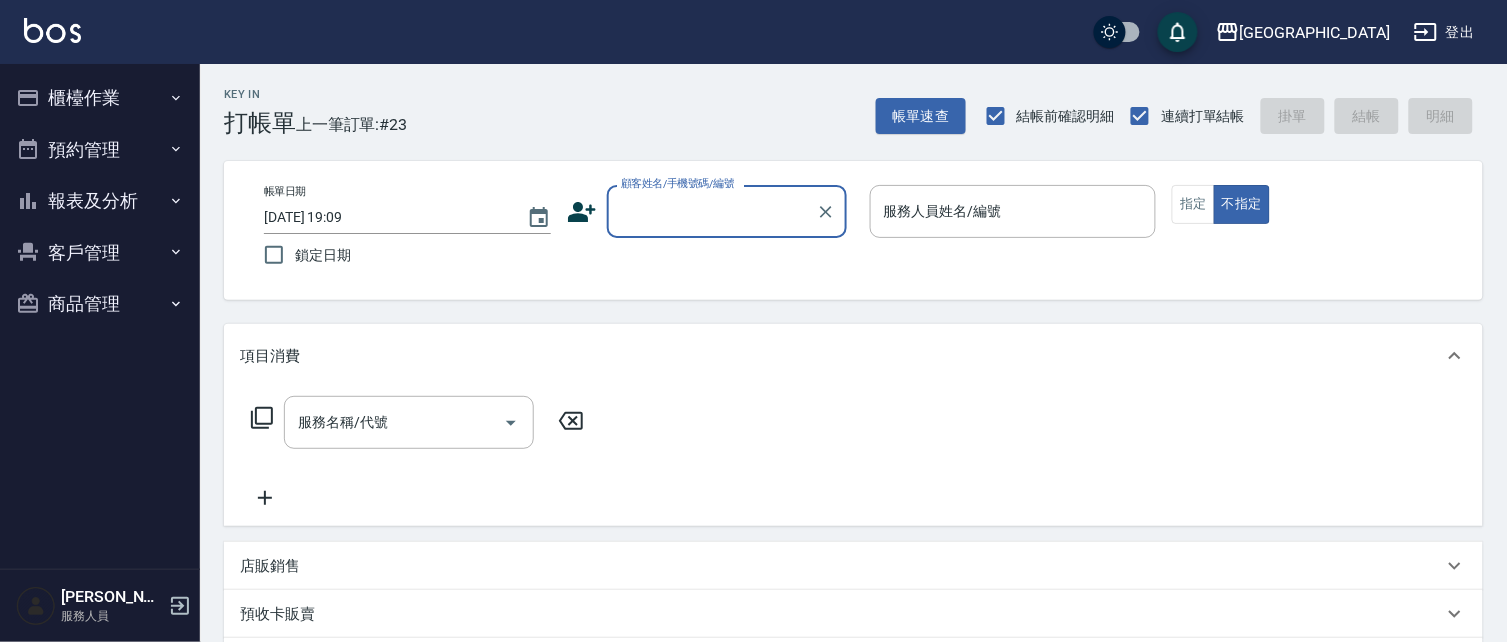 click on "顧客姓名/手機號碼/編號" at bounding box center [712, 211] 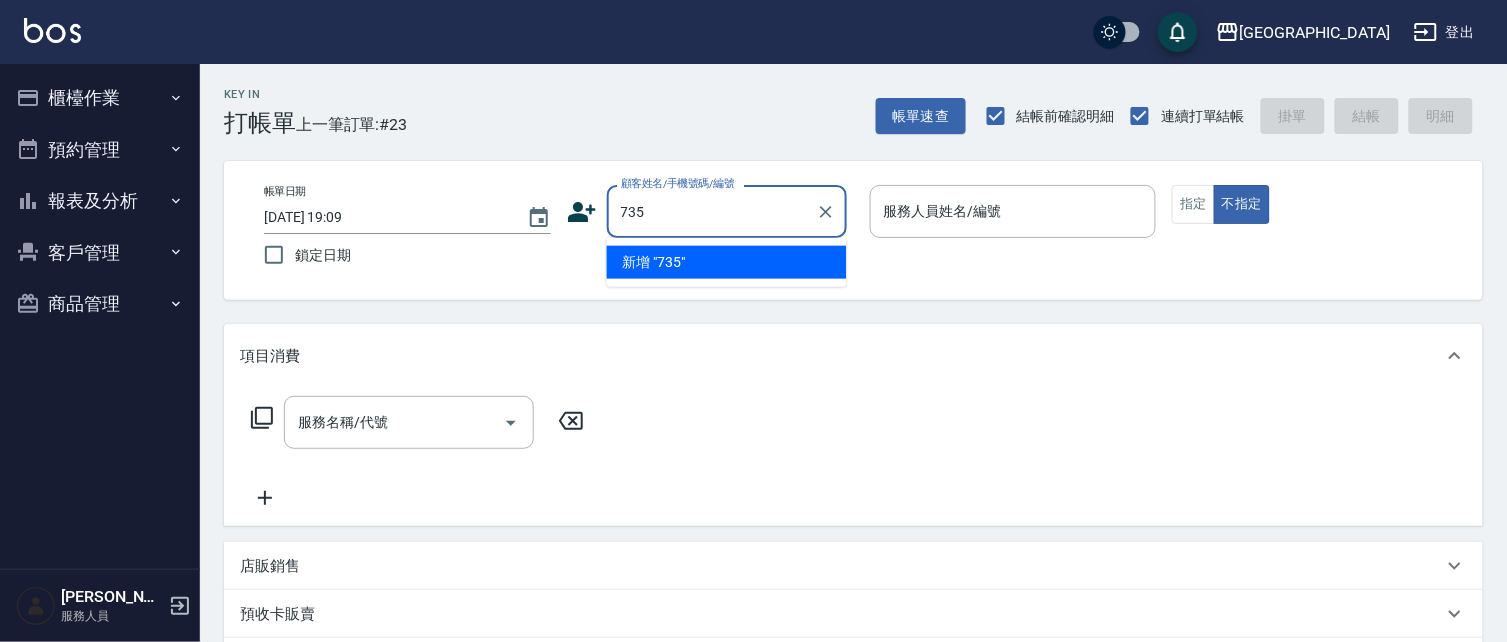 type on "735" 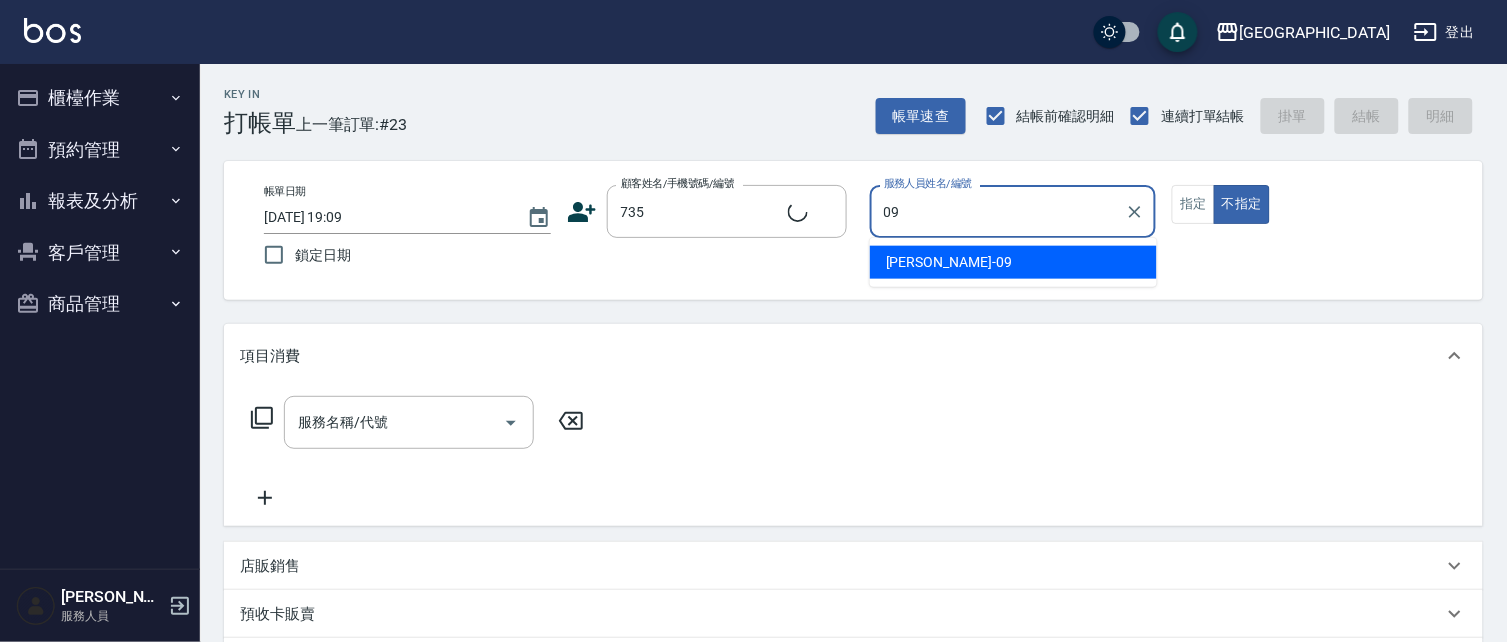 type on "09" 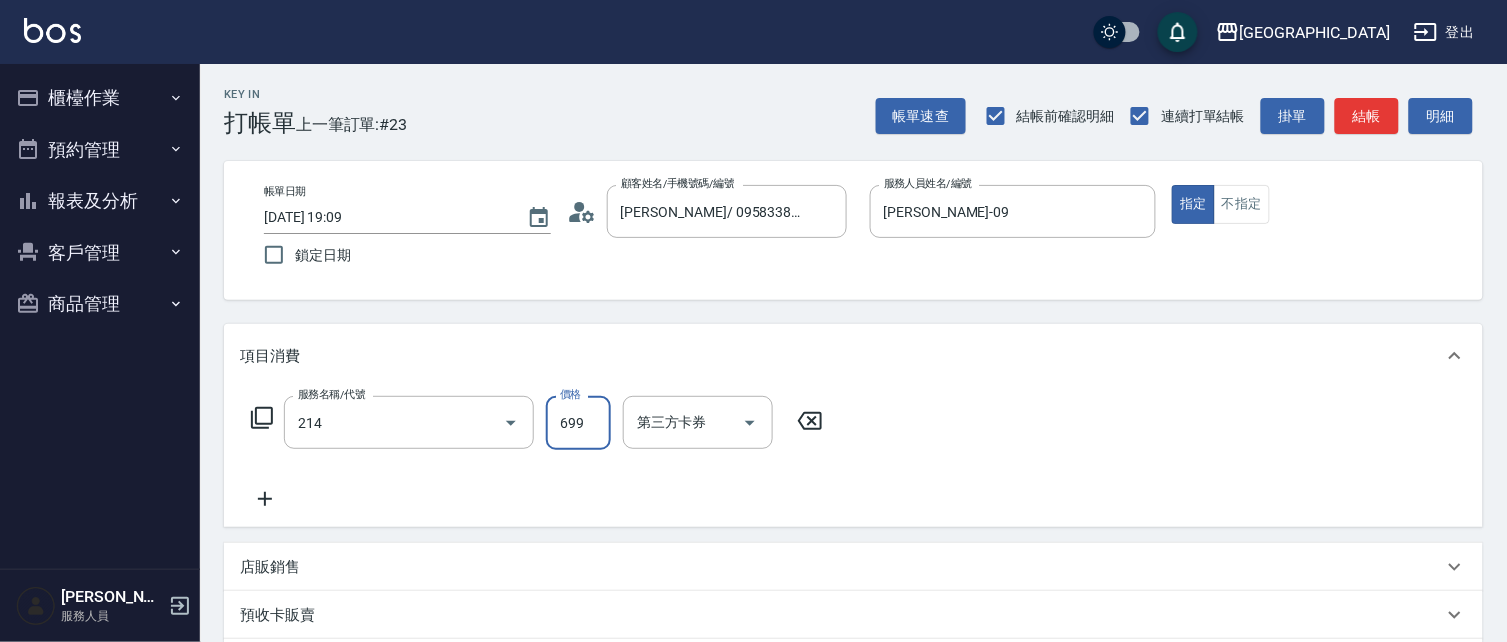 type on "滾珠洗髪699(214)" 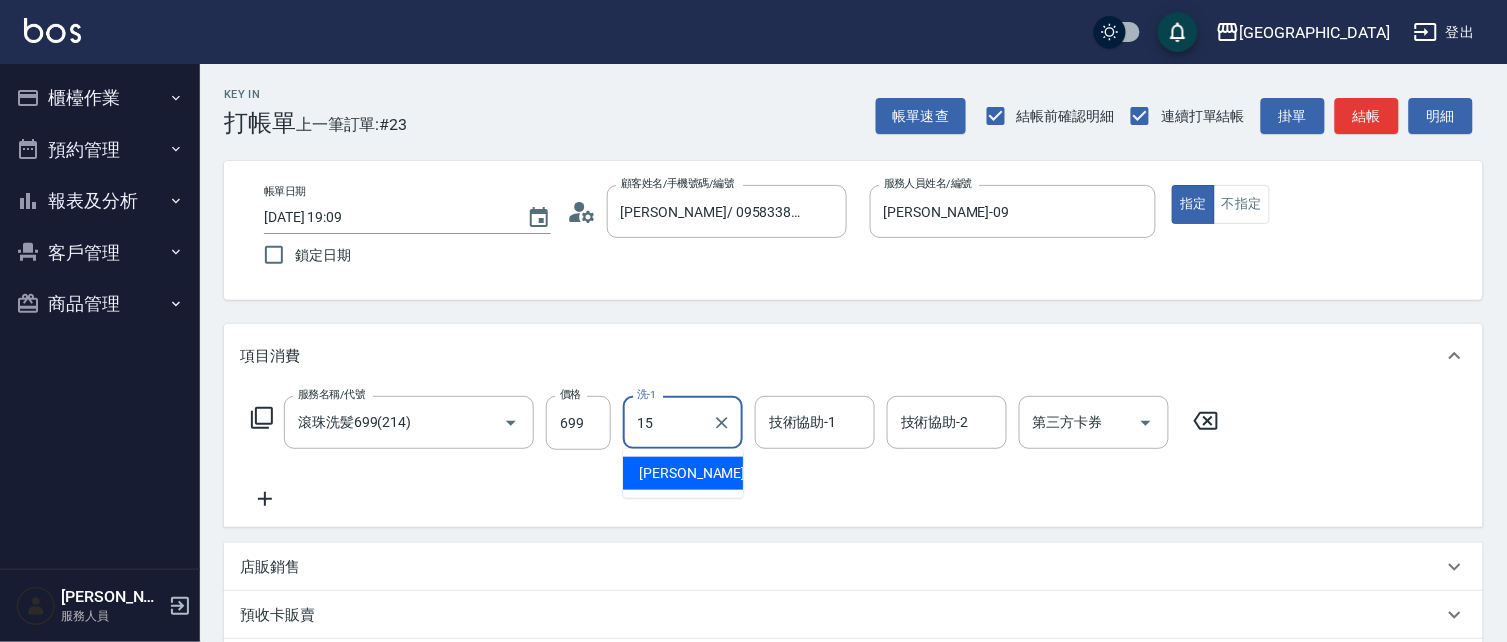 type on "[PERSON_NAME]-15" 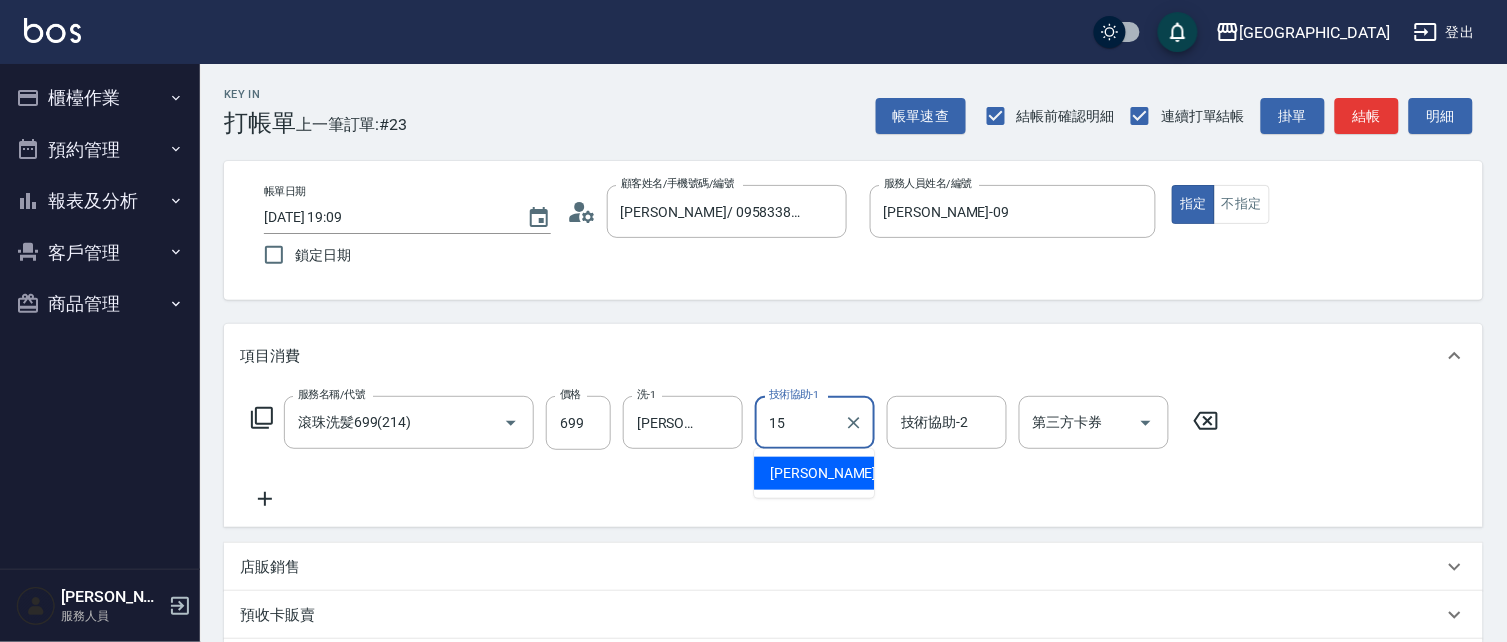 type on "[PERSON_NAME]-15" 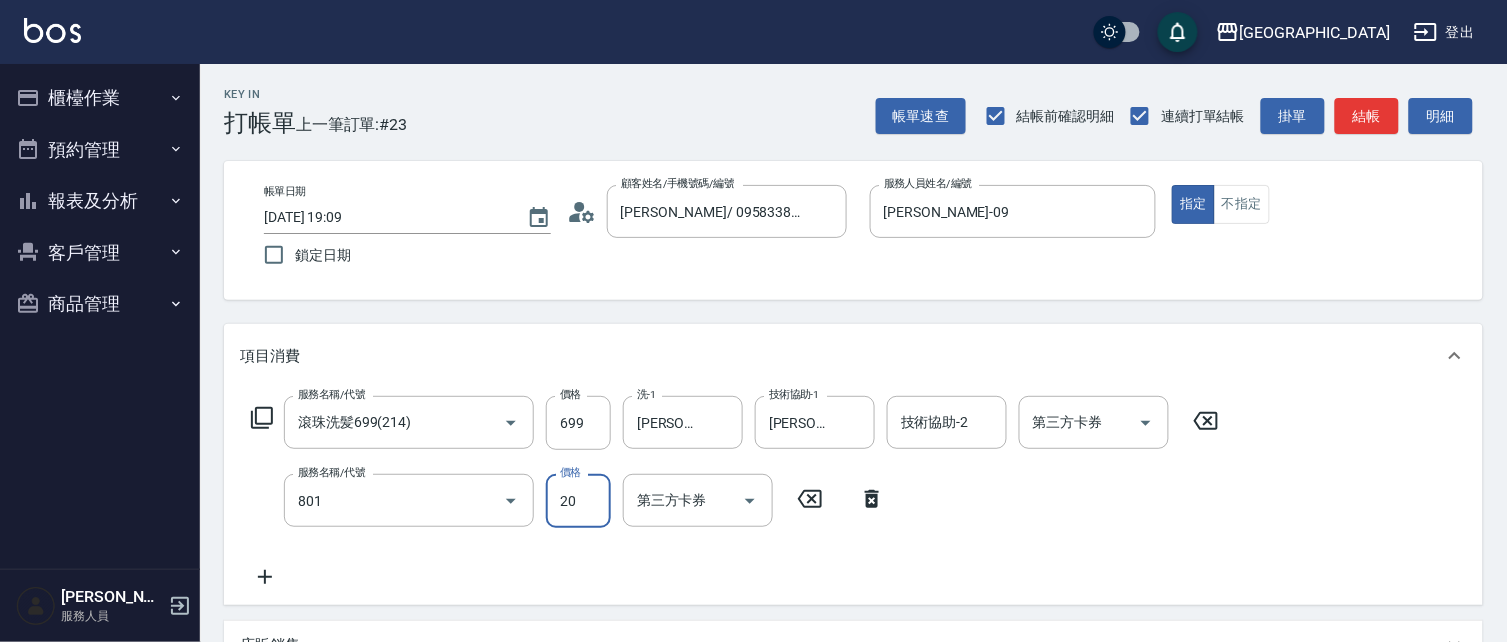 type on "潤絲(801)" 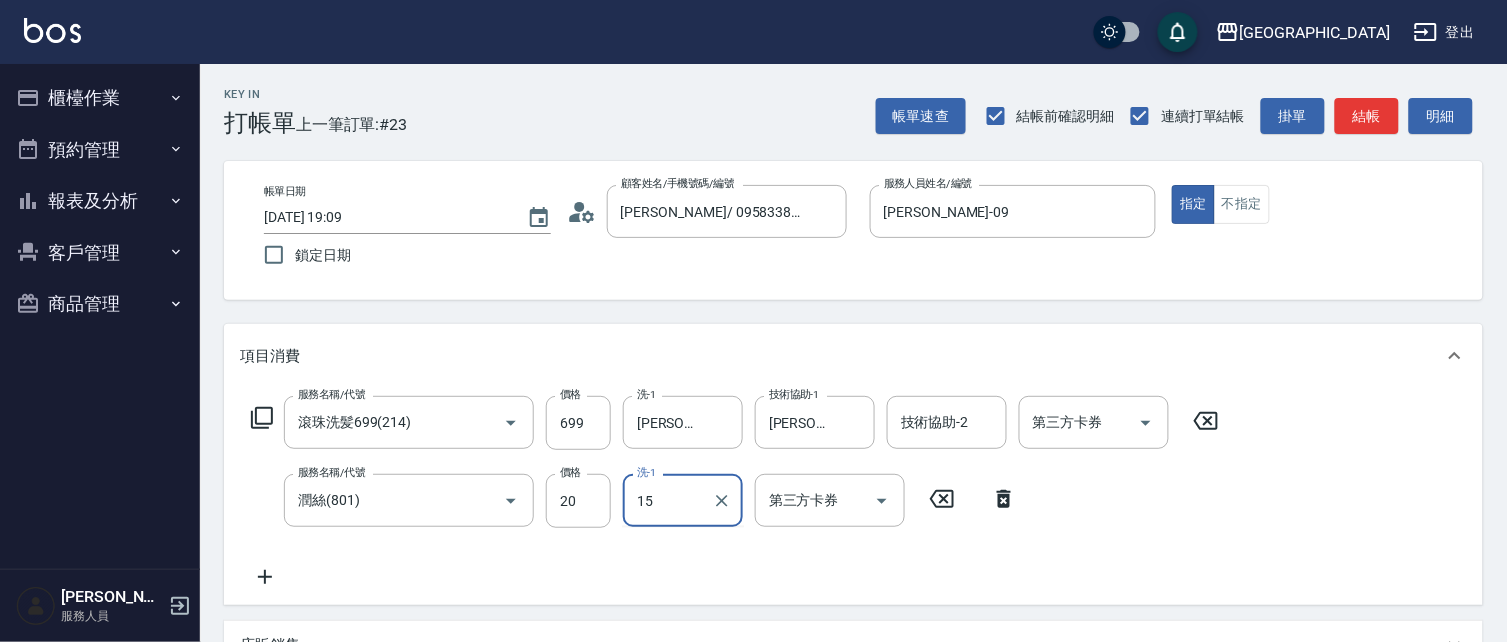 type on "[PERSON_NAME]-15" 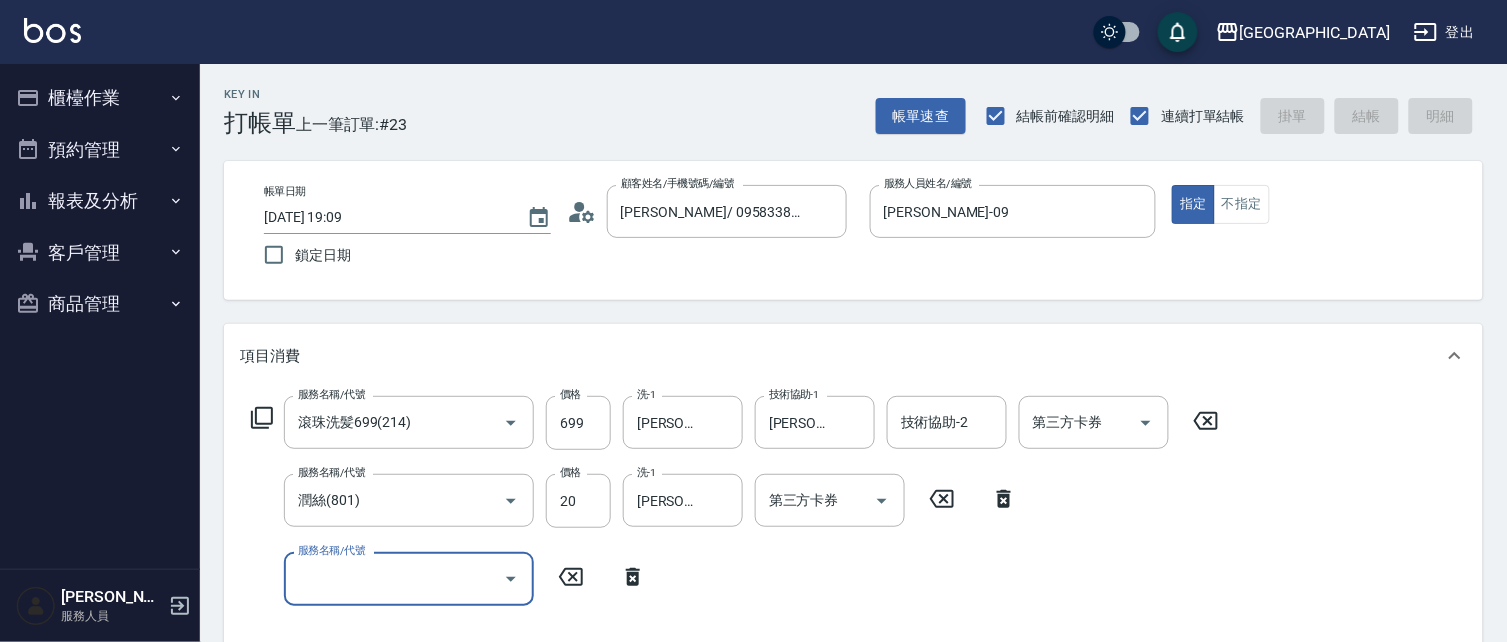 type on "[DATE] 19:10" 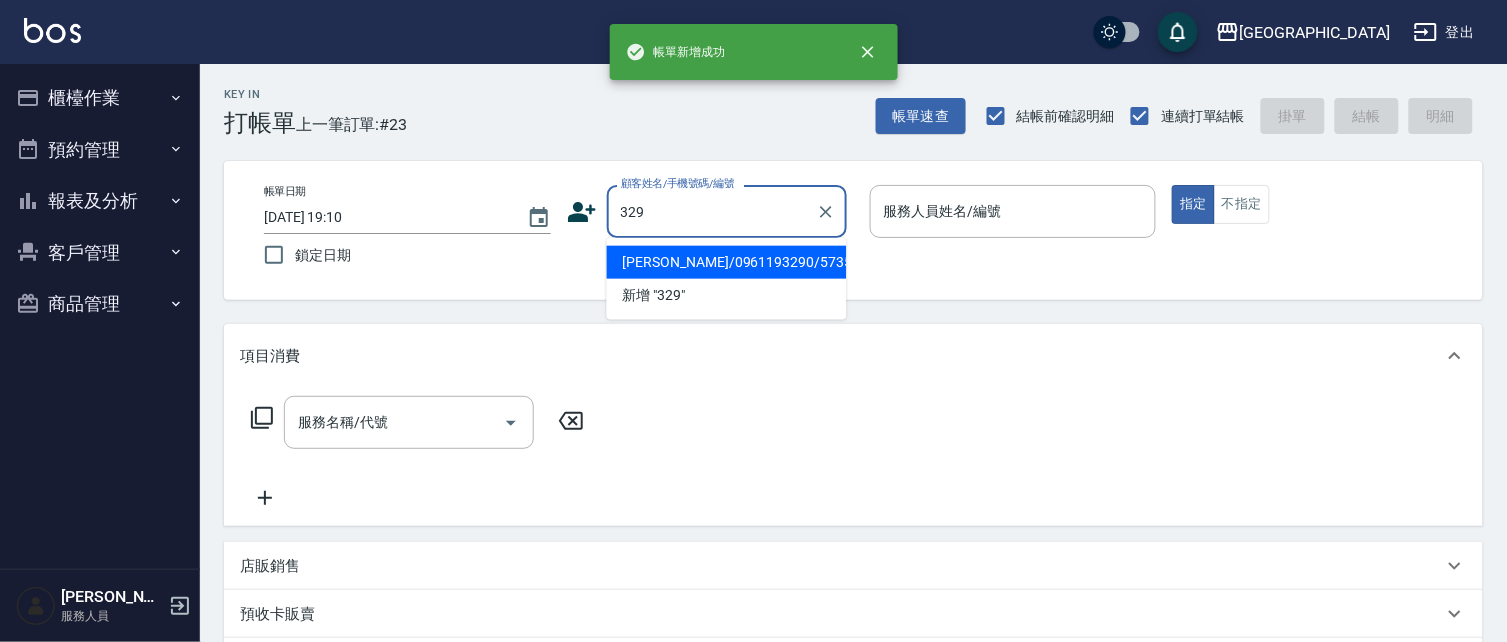 type on "329" 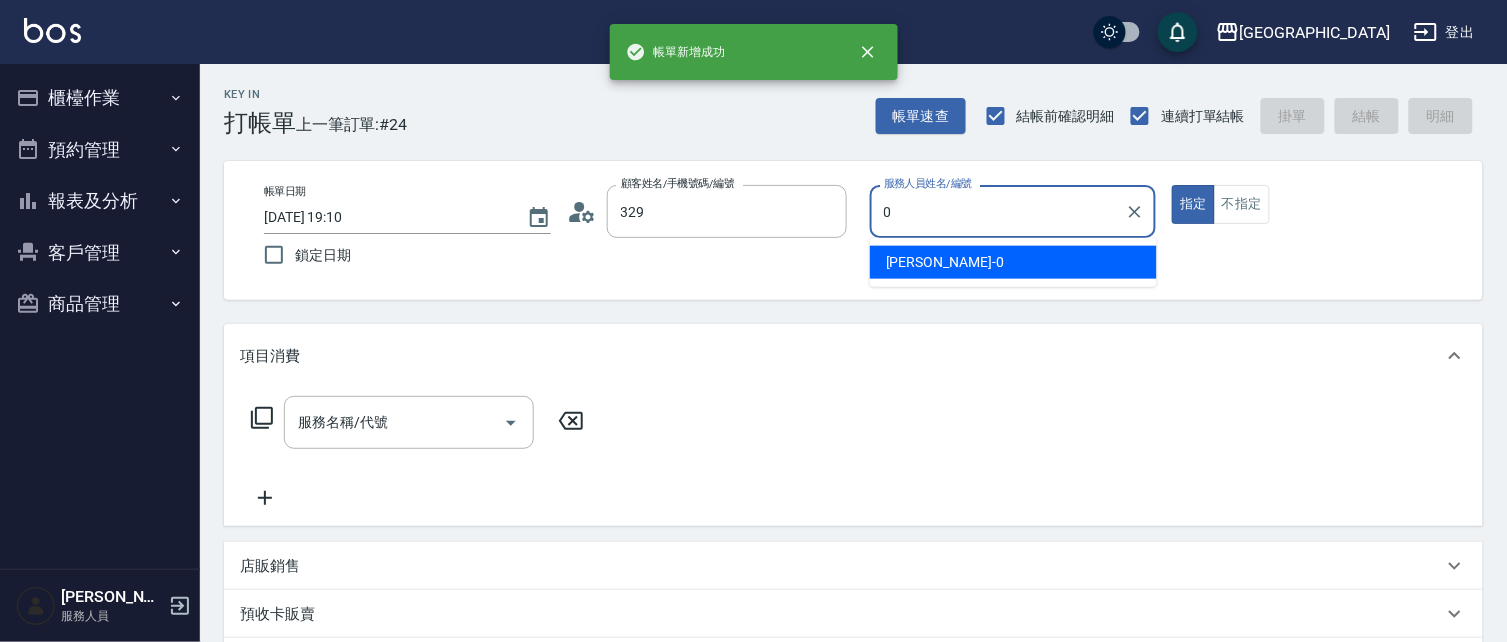 type on "[PERSON_NAME]/0961193290/5735" 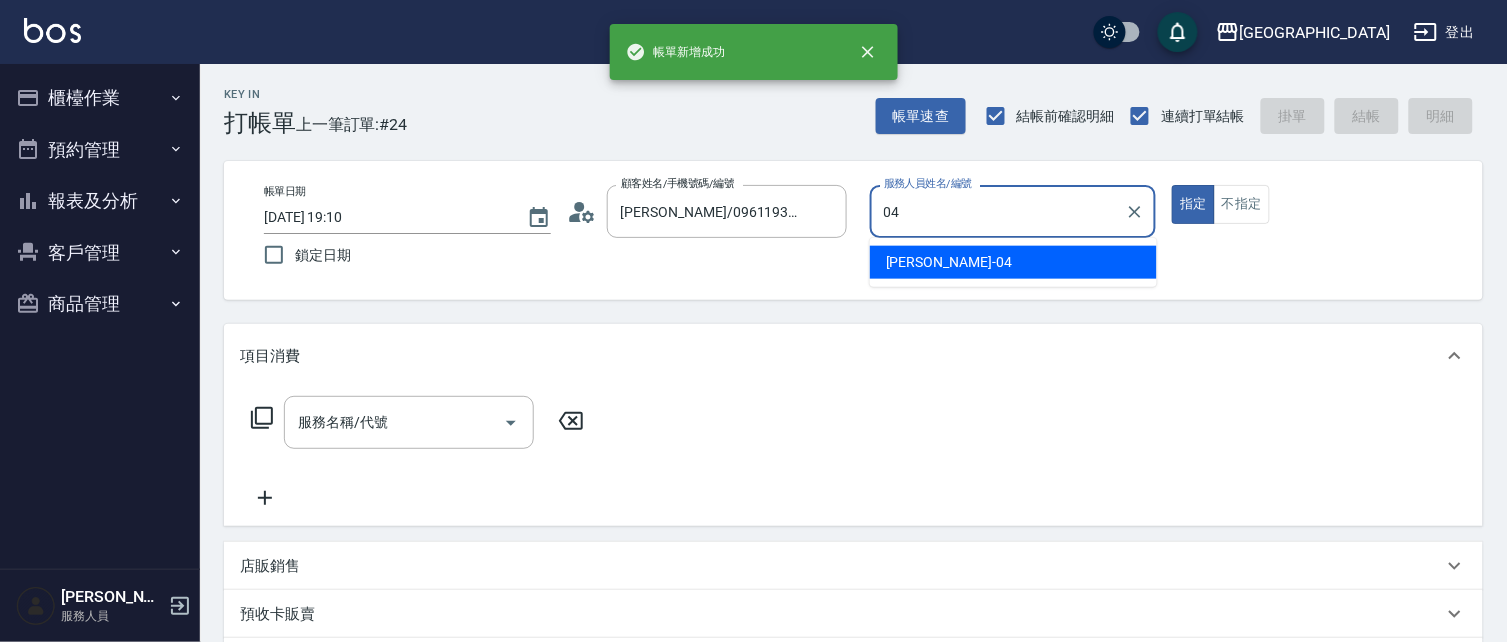 type on "[PERSON_NAME]-04" 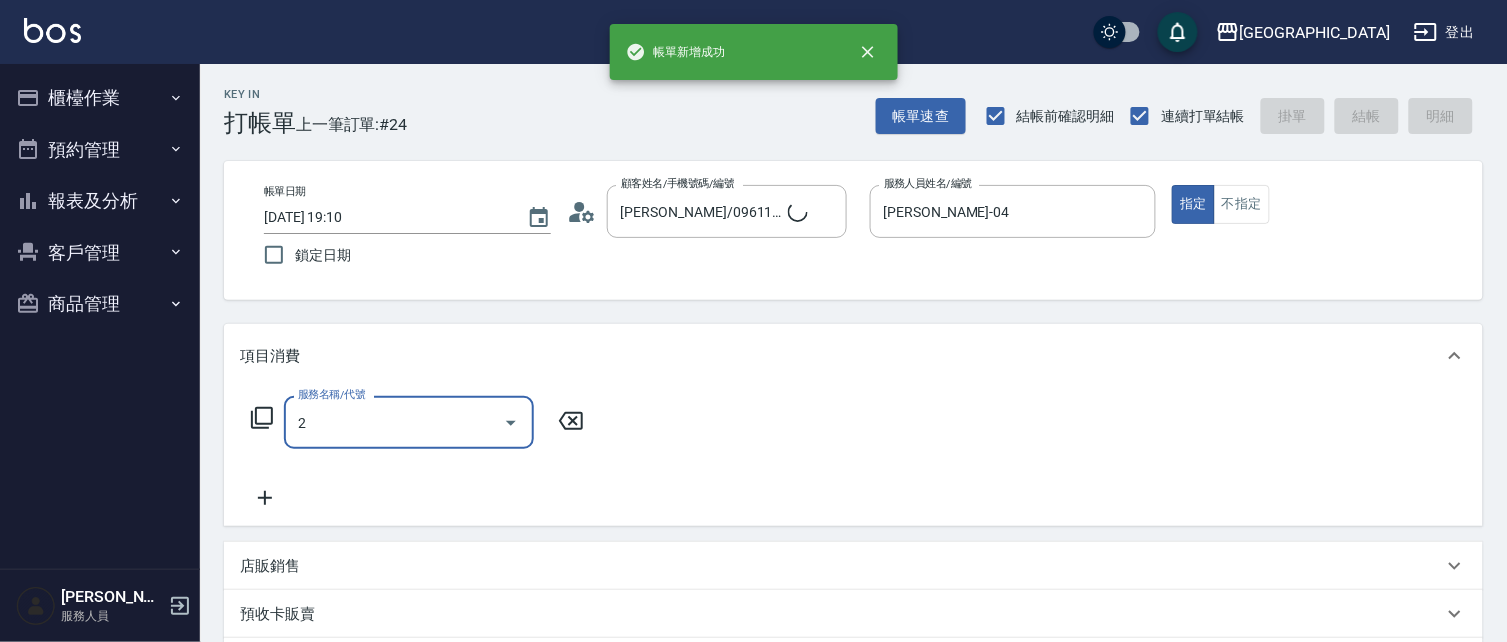 type on "22" 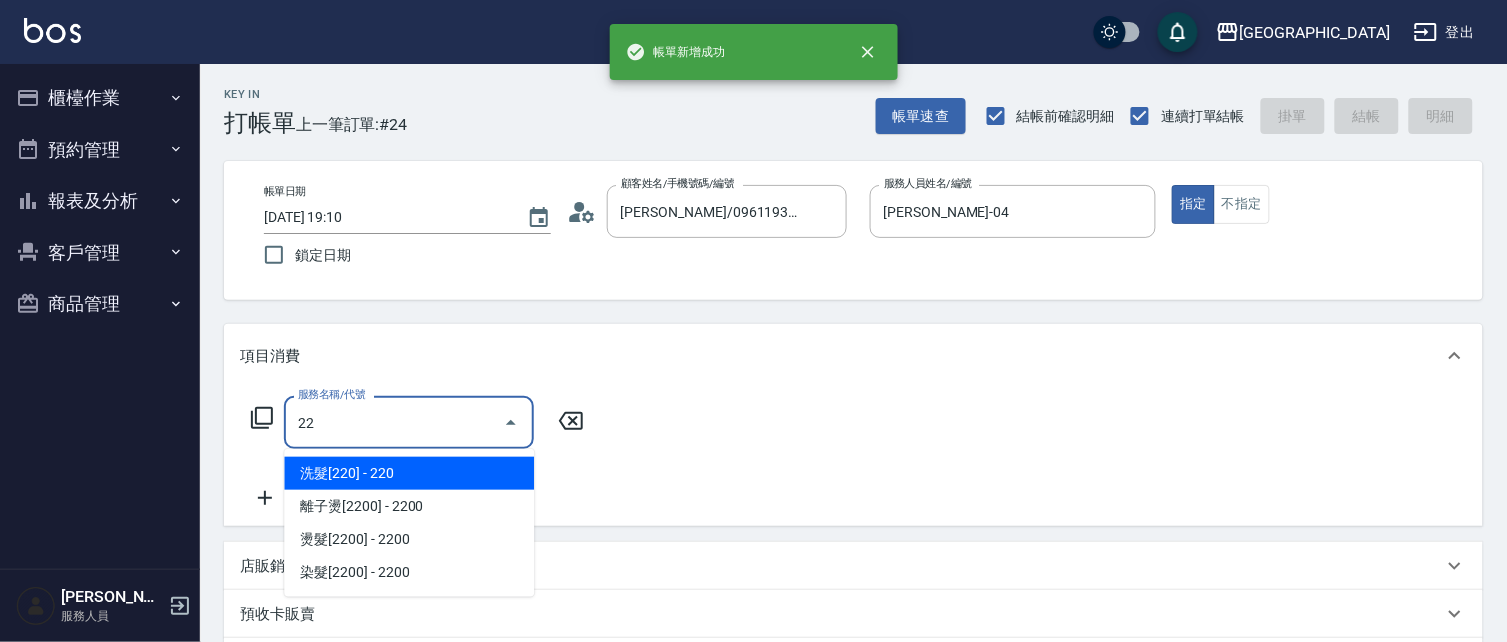 type on "[PERSON_NAME]/0956931299/329" 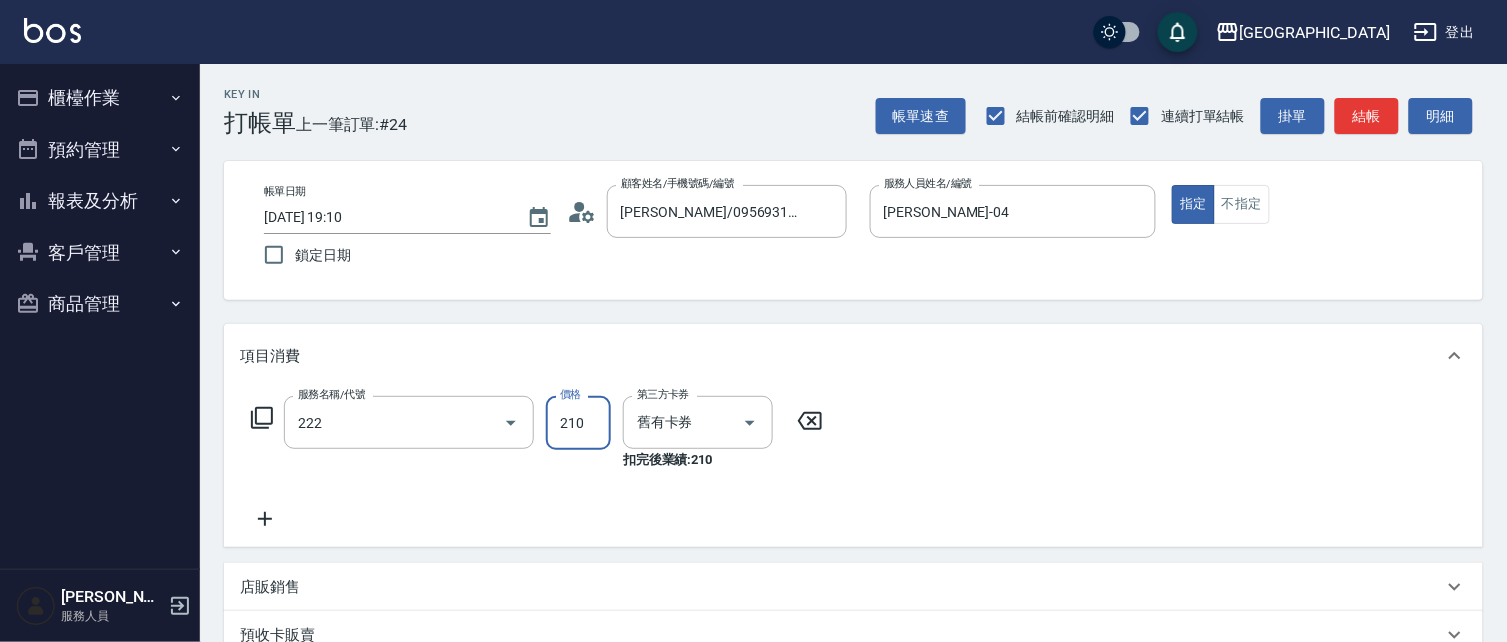 type on "洗髮卡券[210](222)" 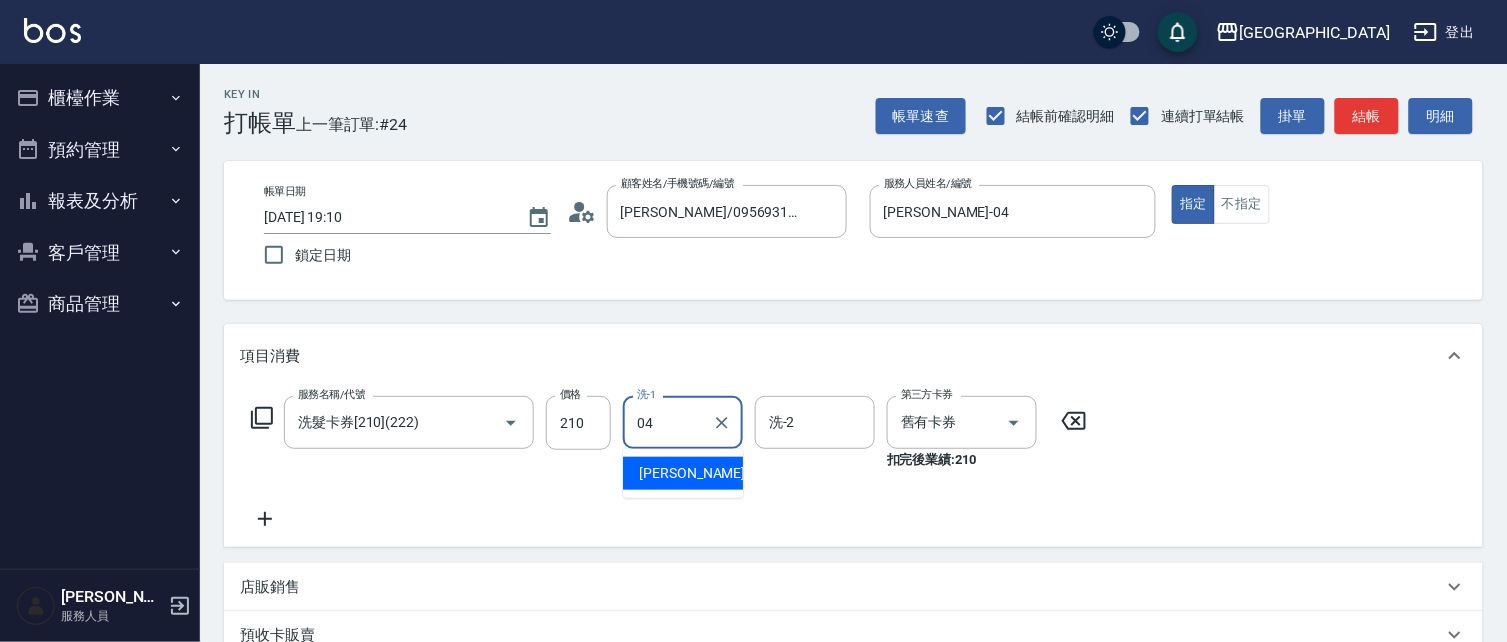 type on "[PERSON_NAME]-04" 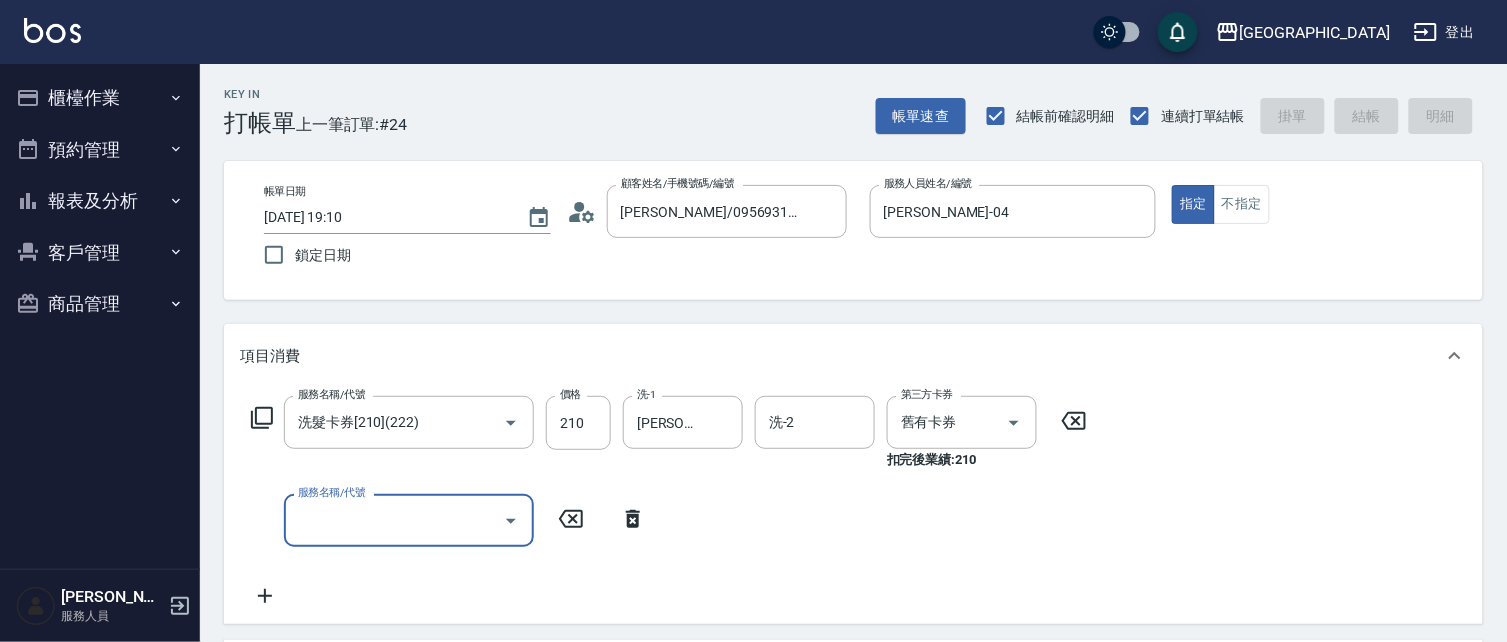 type 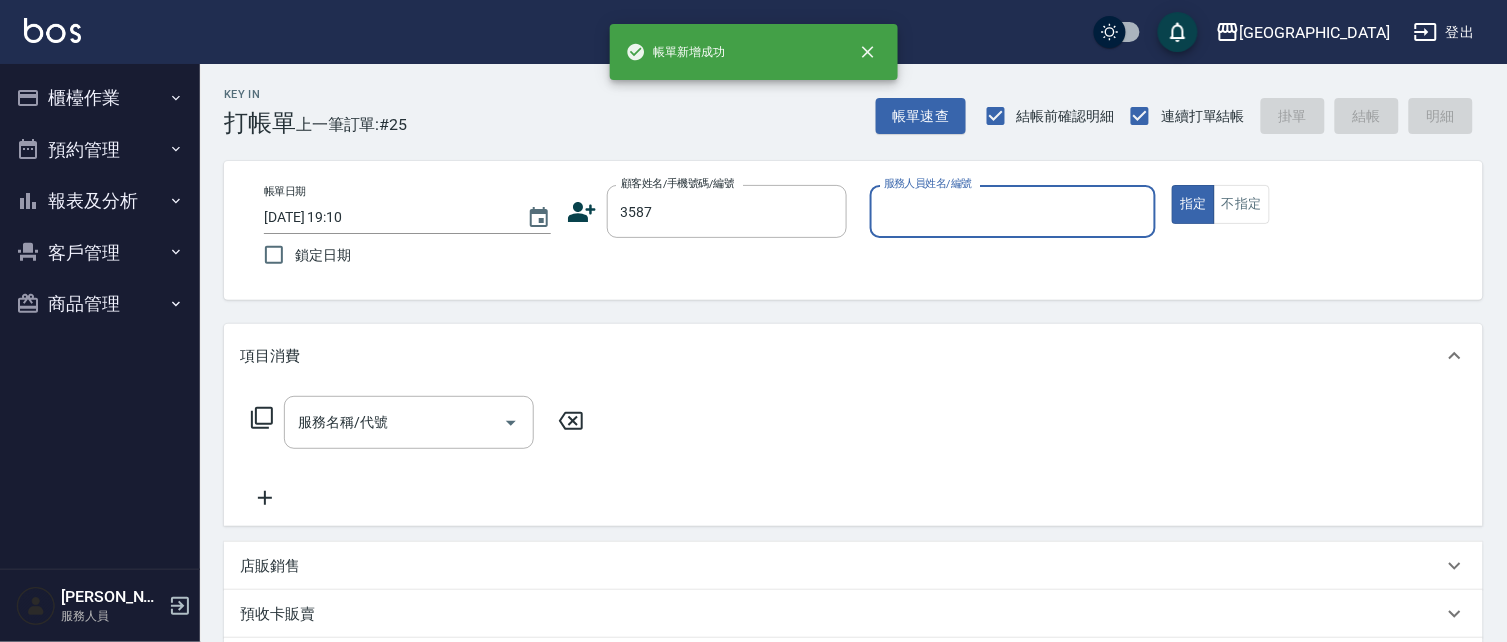 type on "3587" 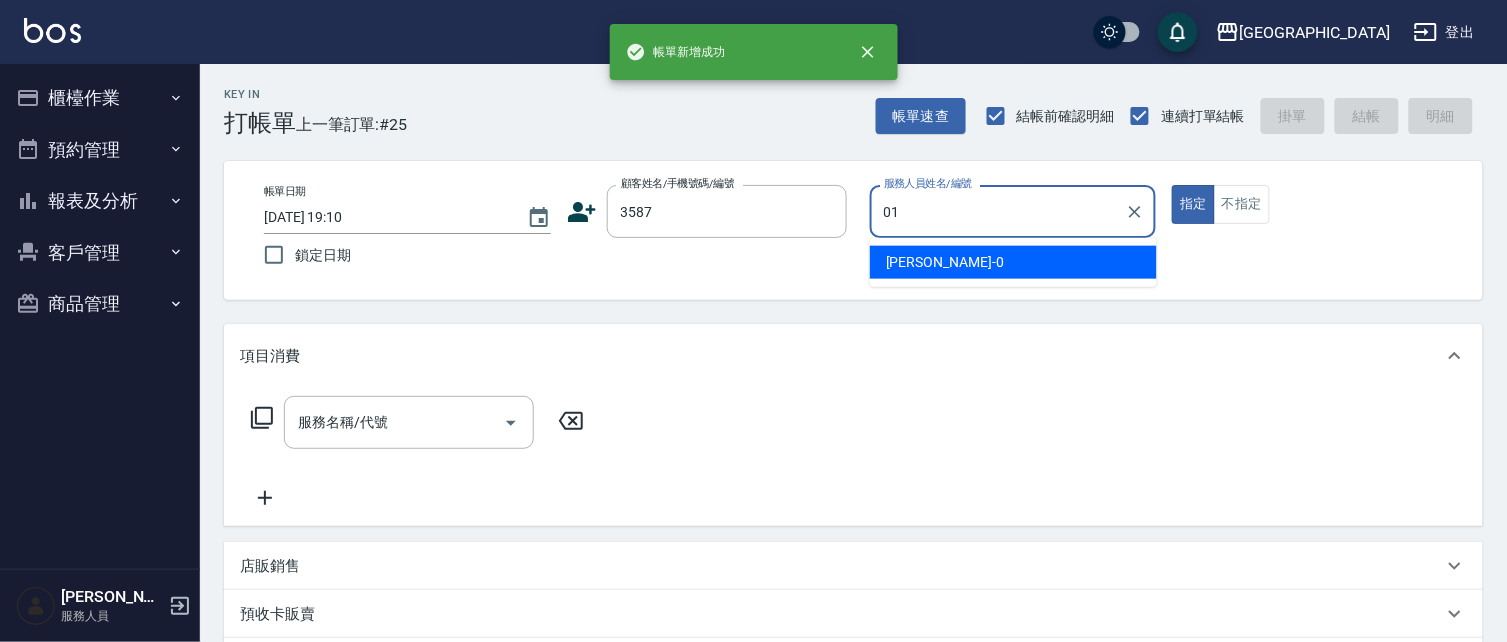 type on "[PERSON_NAME]-01" 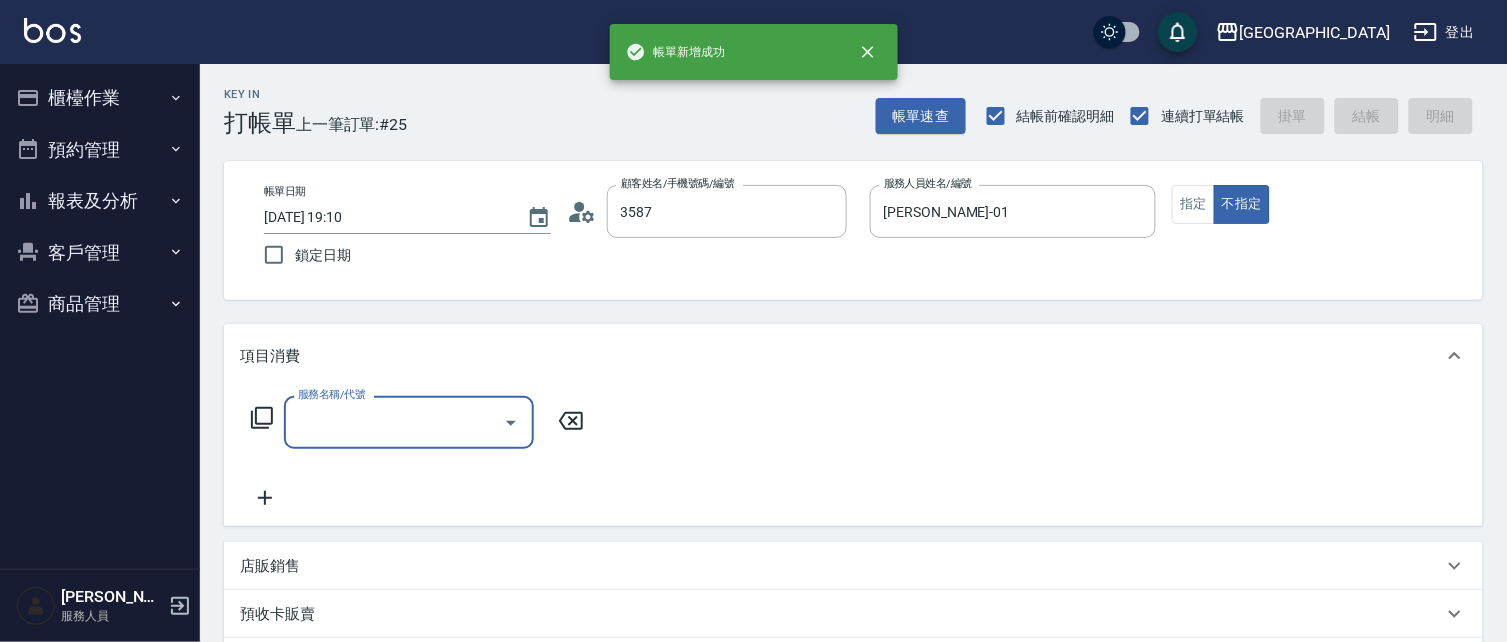 type on "[PERSON_NAME]/0933169955/3587" 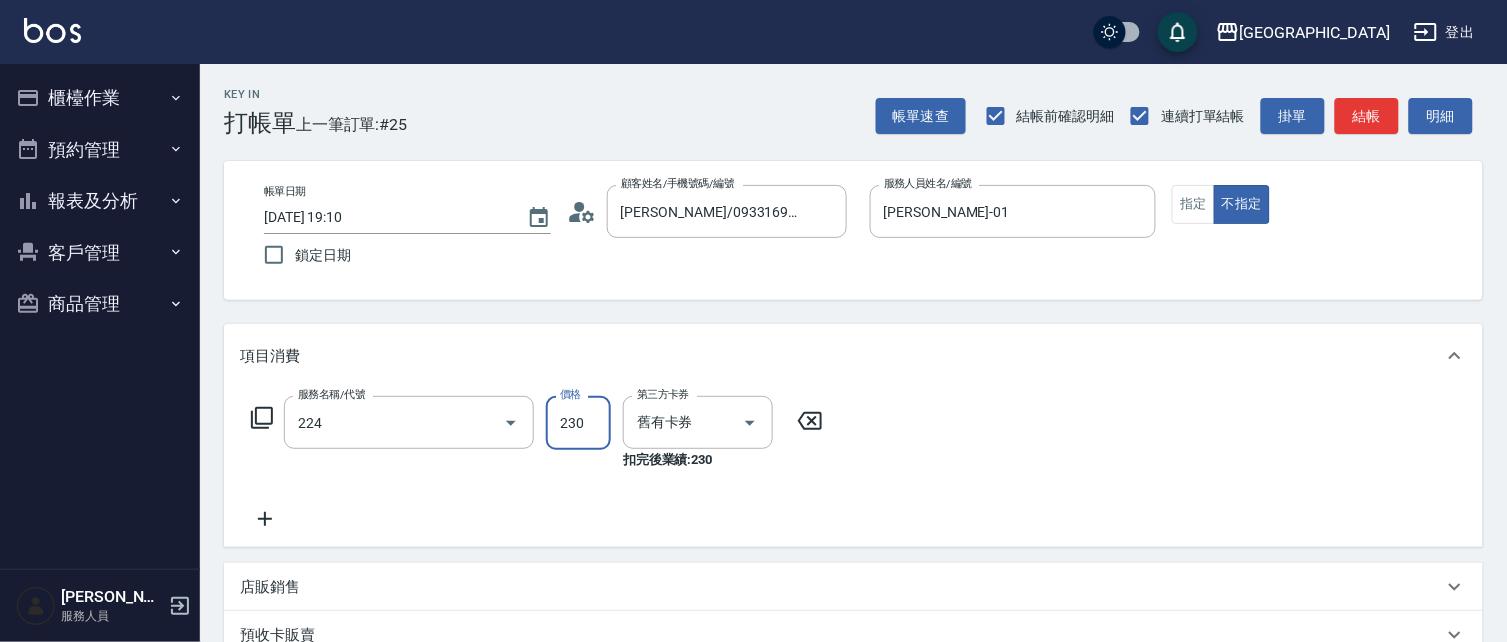type on "洗髮(卡)230(224)" 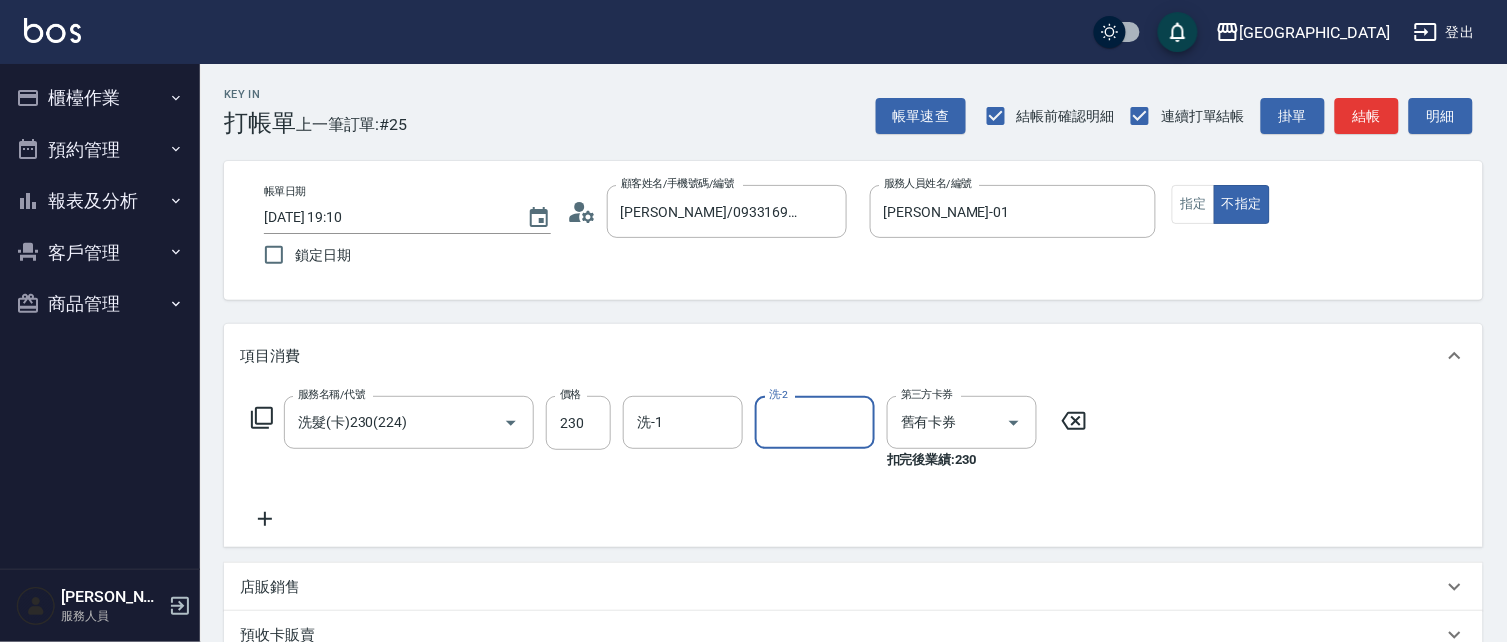 type on "0" 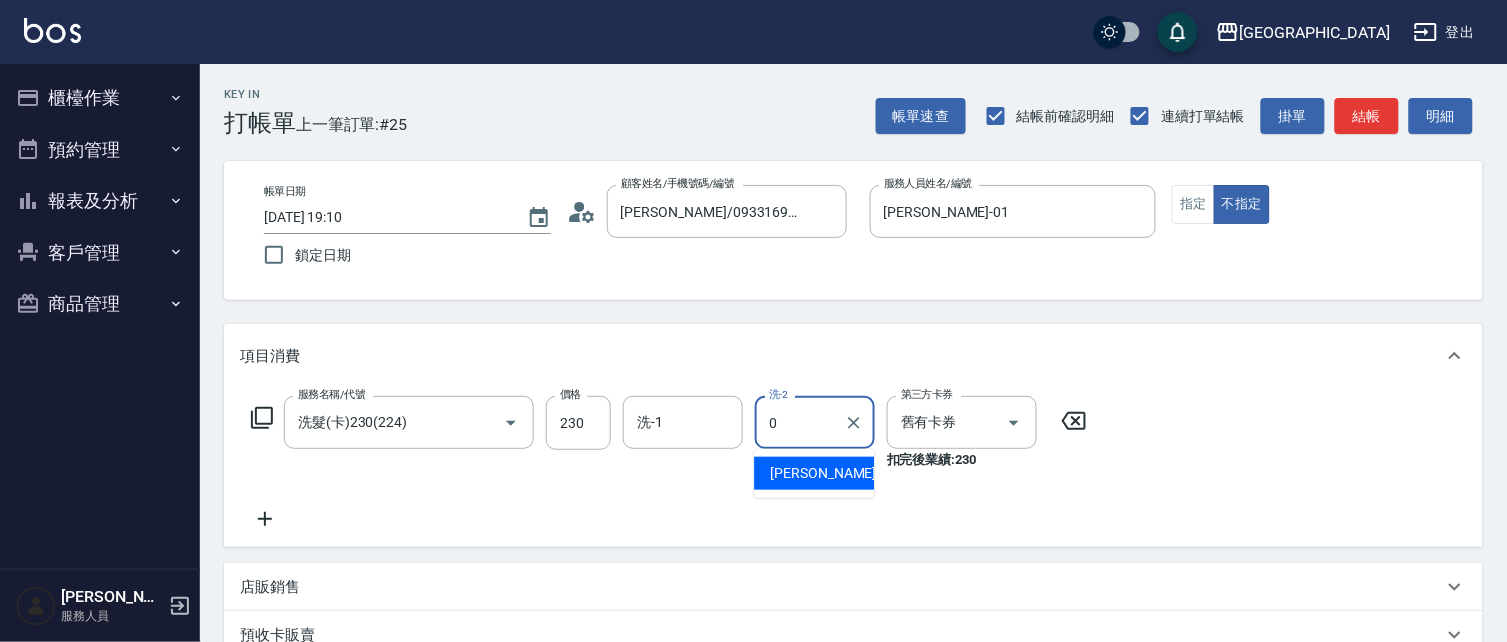 type 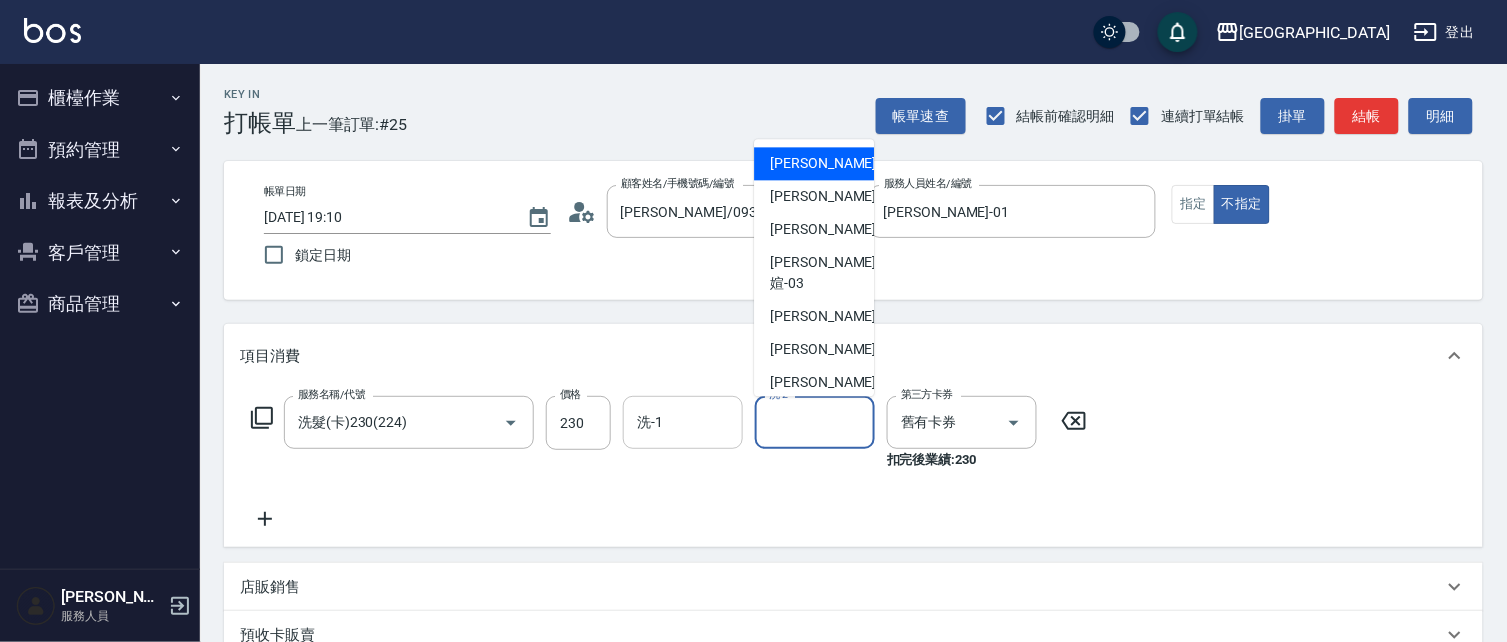 click on "洗-1" at bounding box center (683, 422) 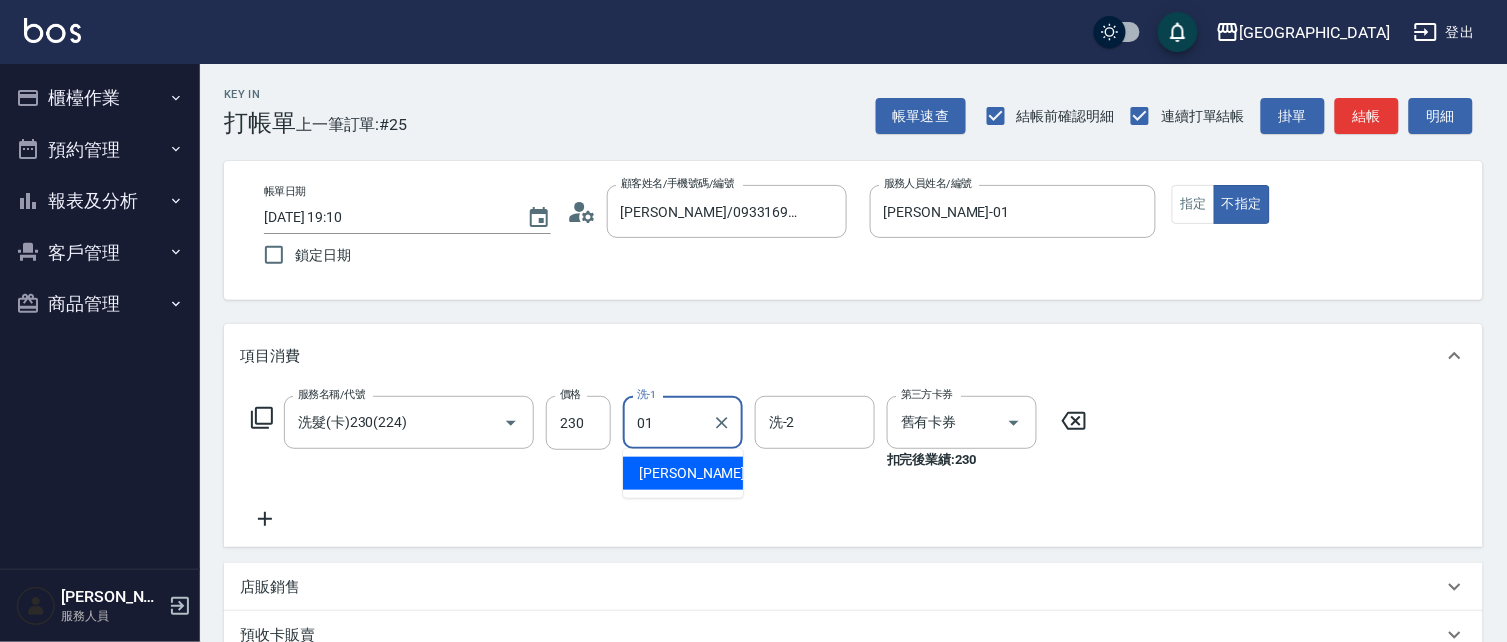 type on "[PERSON_NAME]-01" 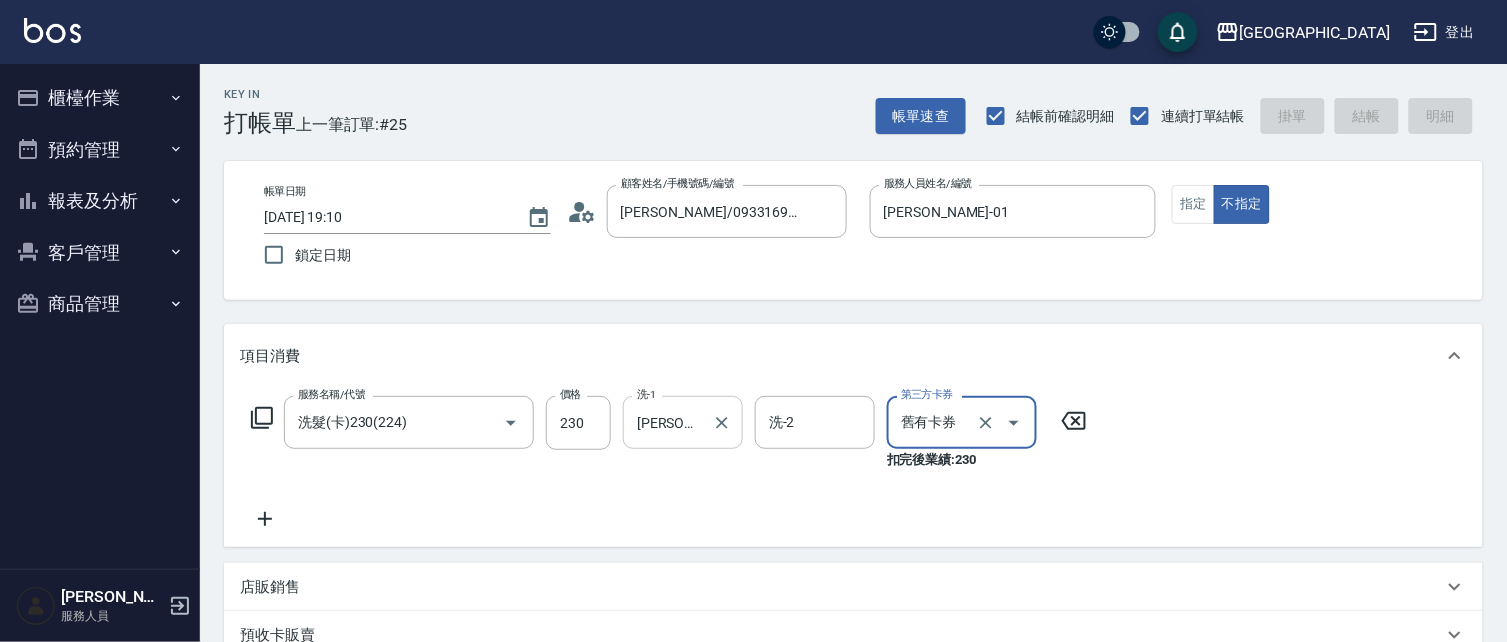 type 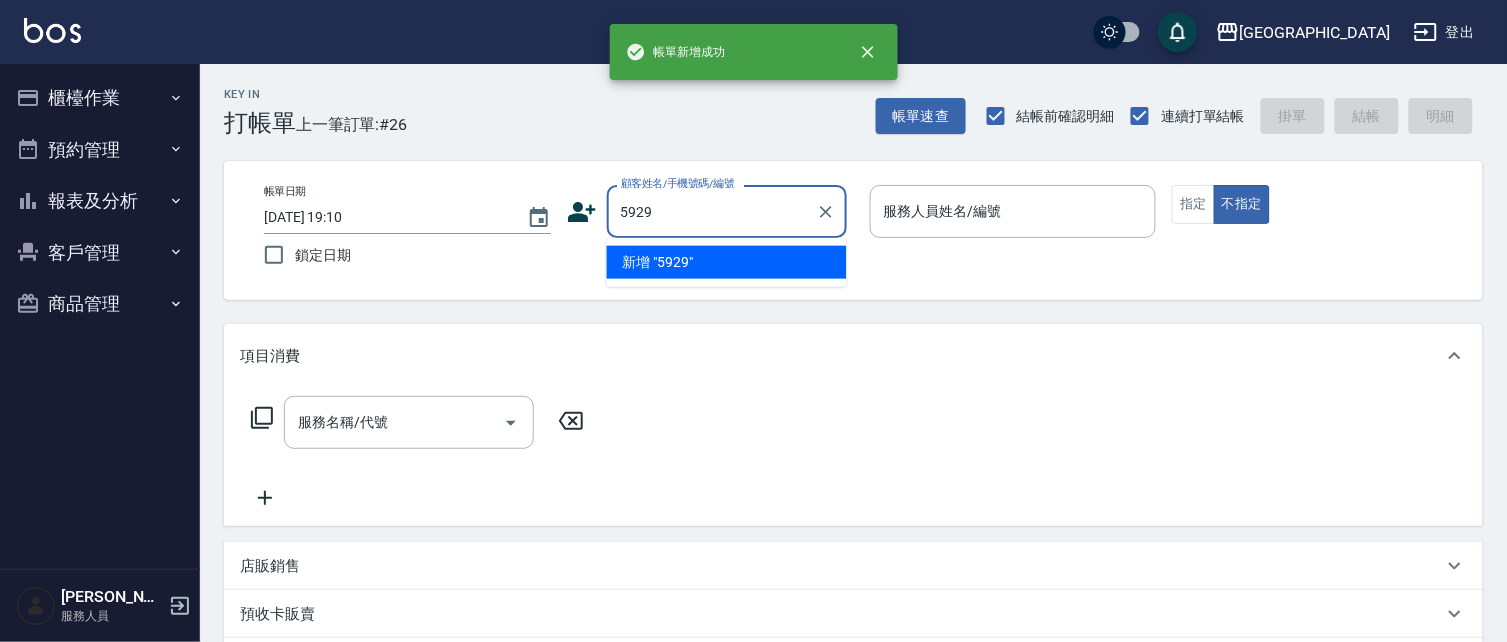 type on "5929" 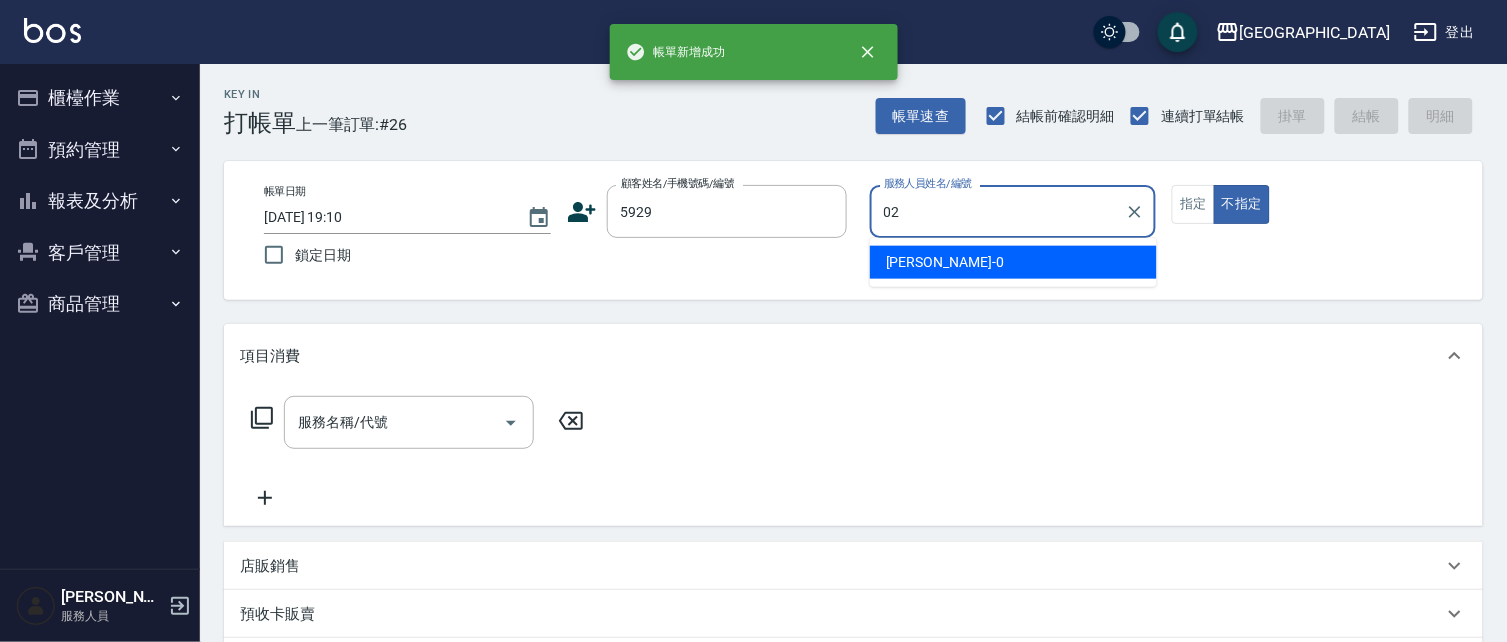 type on "[PERSON_NAME]-02" 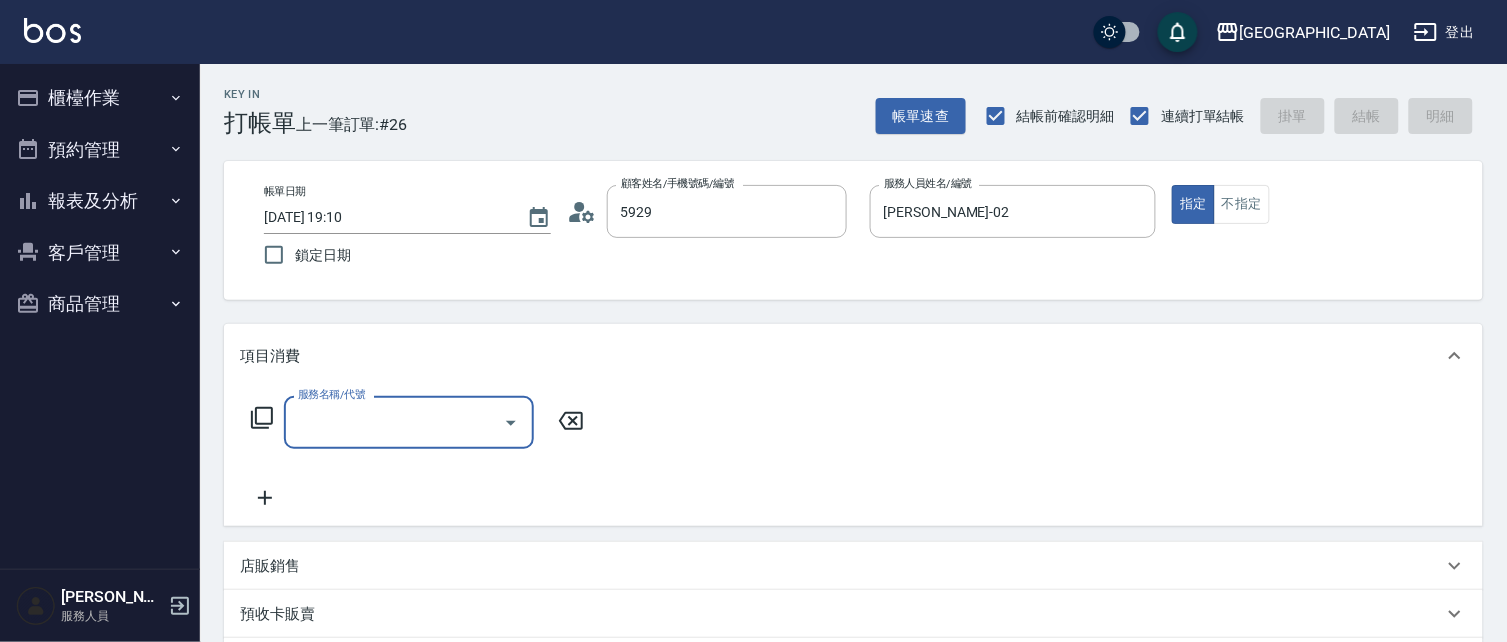 type on "[PERSON_NAME]/5929_[PERSON_NAME]/5929" 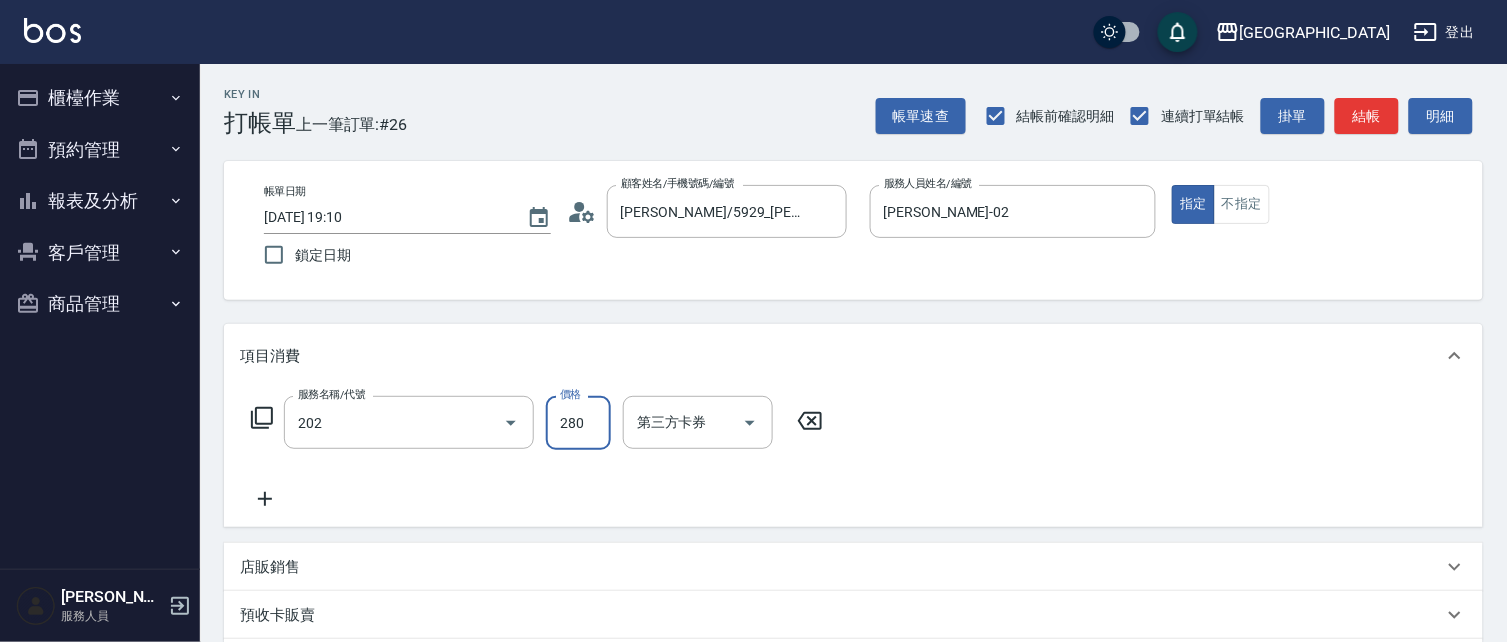 type on "洗髮[280](202)" 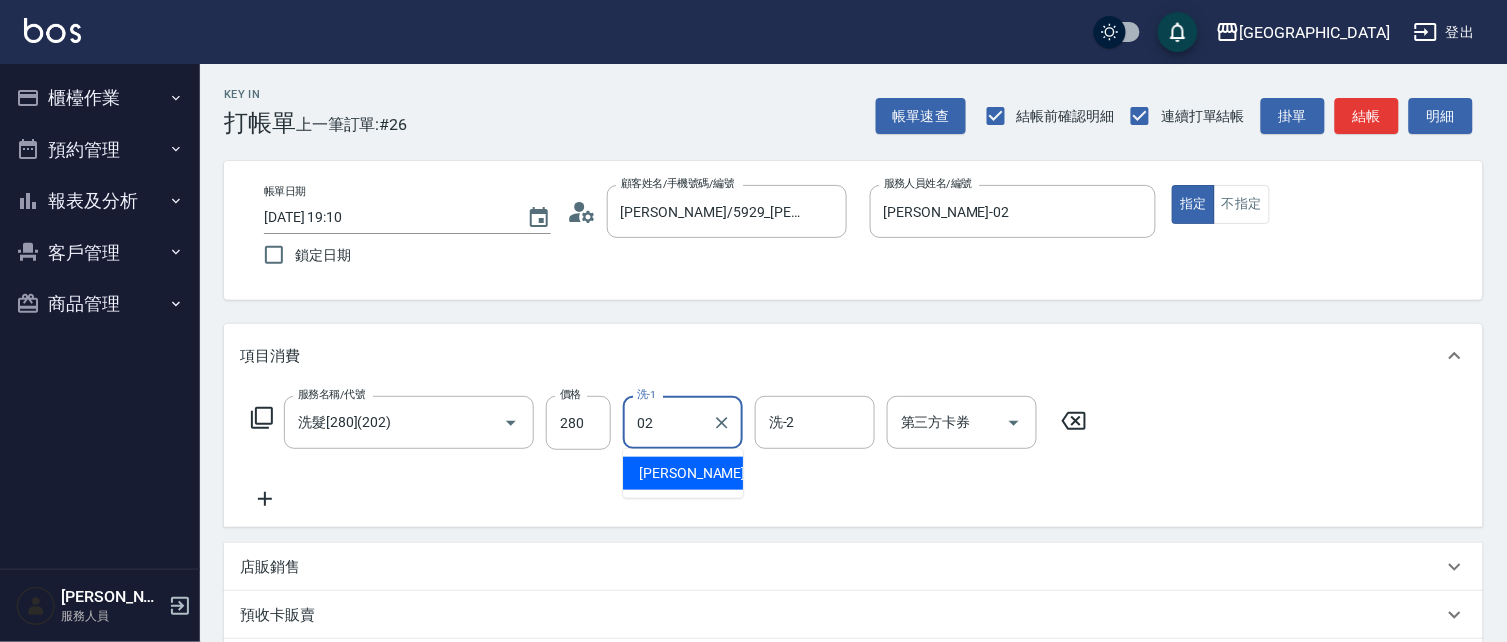type on "[PERSON_NAME]-02" 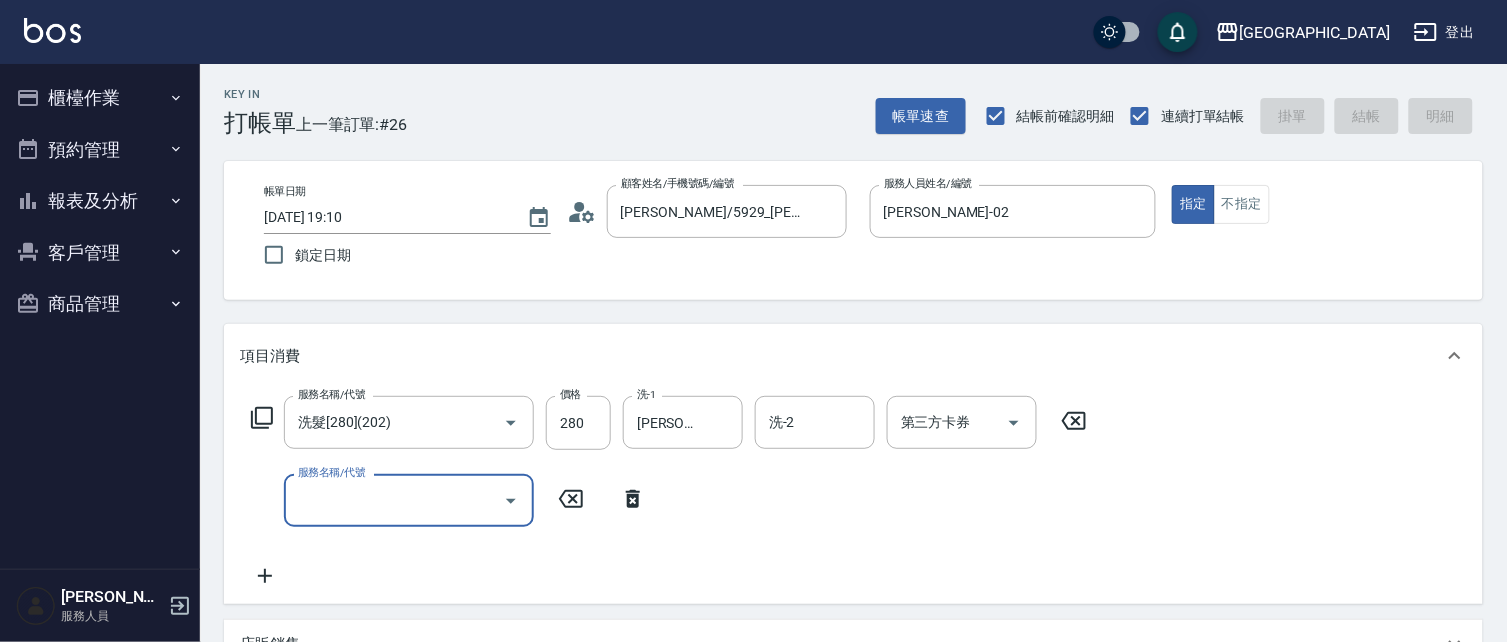 type 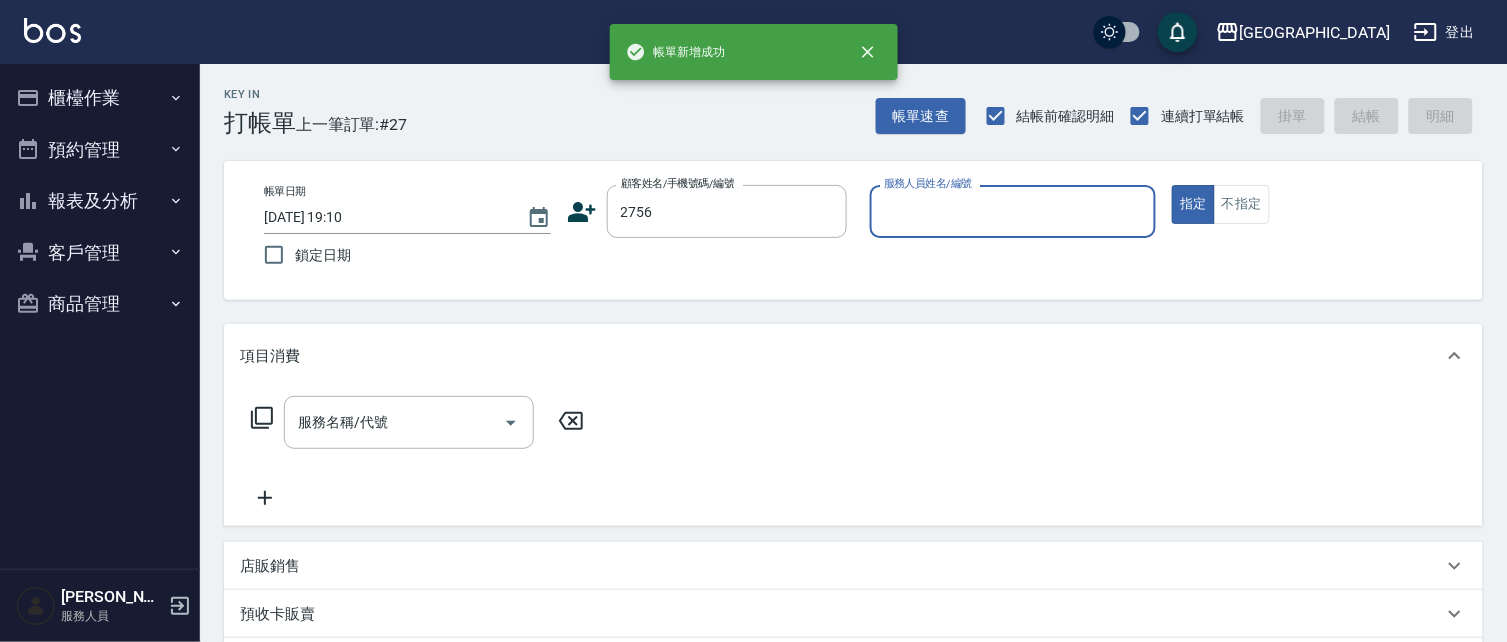type on "2756" 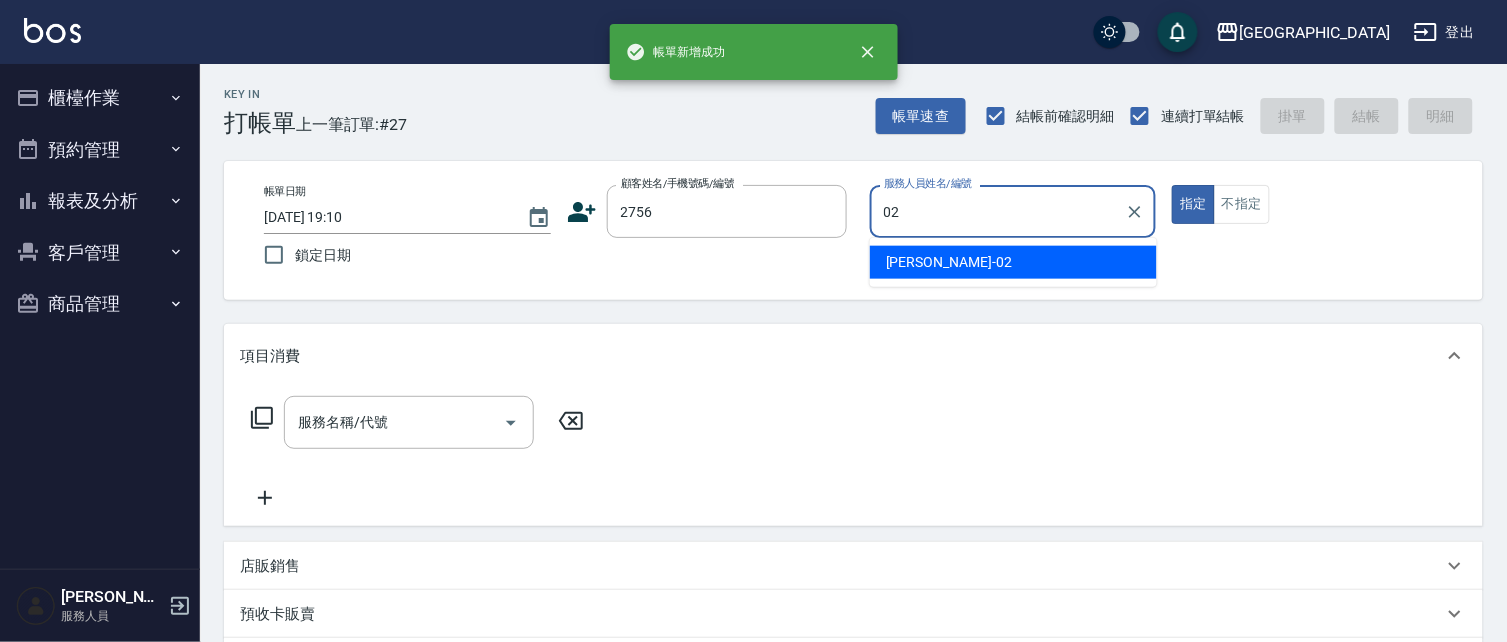 type on "[PERSON_NAME]-02" 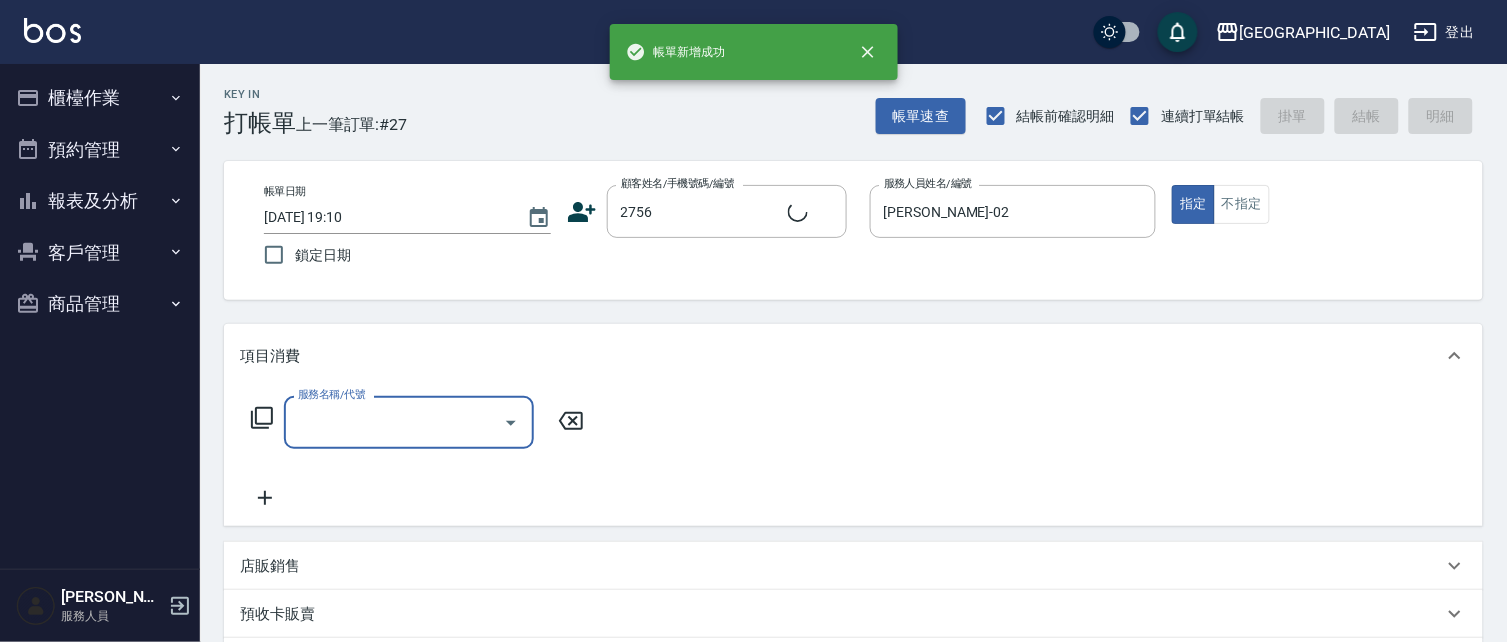 type on "[PERSON_NAME]/0918664035/2756" 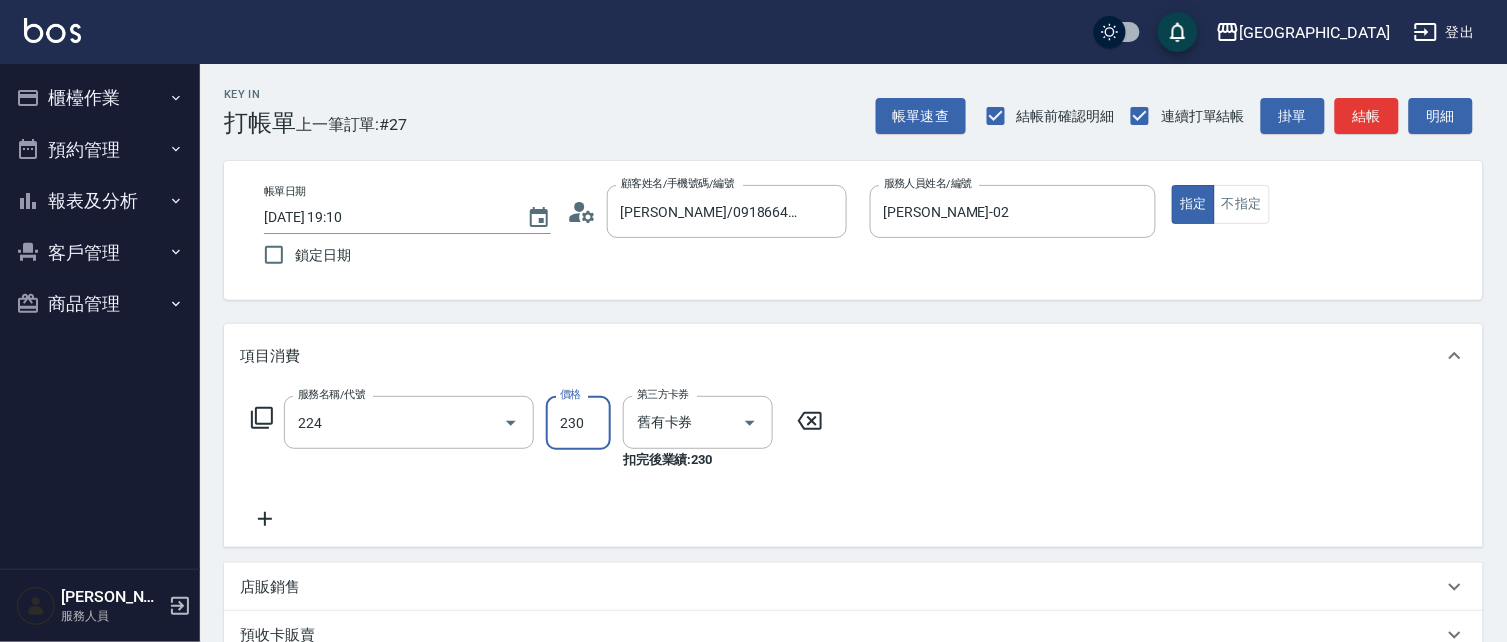type on "洗髮(卡)230(224)" 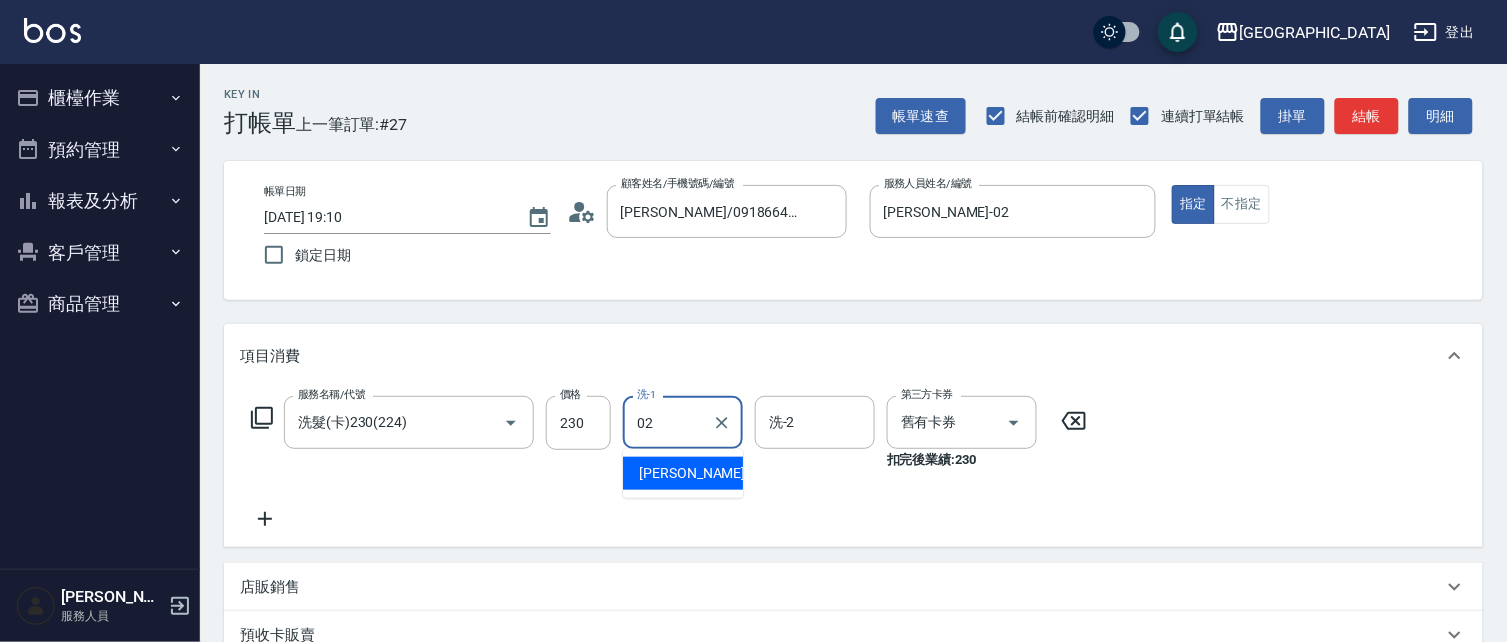 type on "[PERSON_NAME]-02" 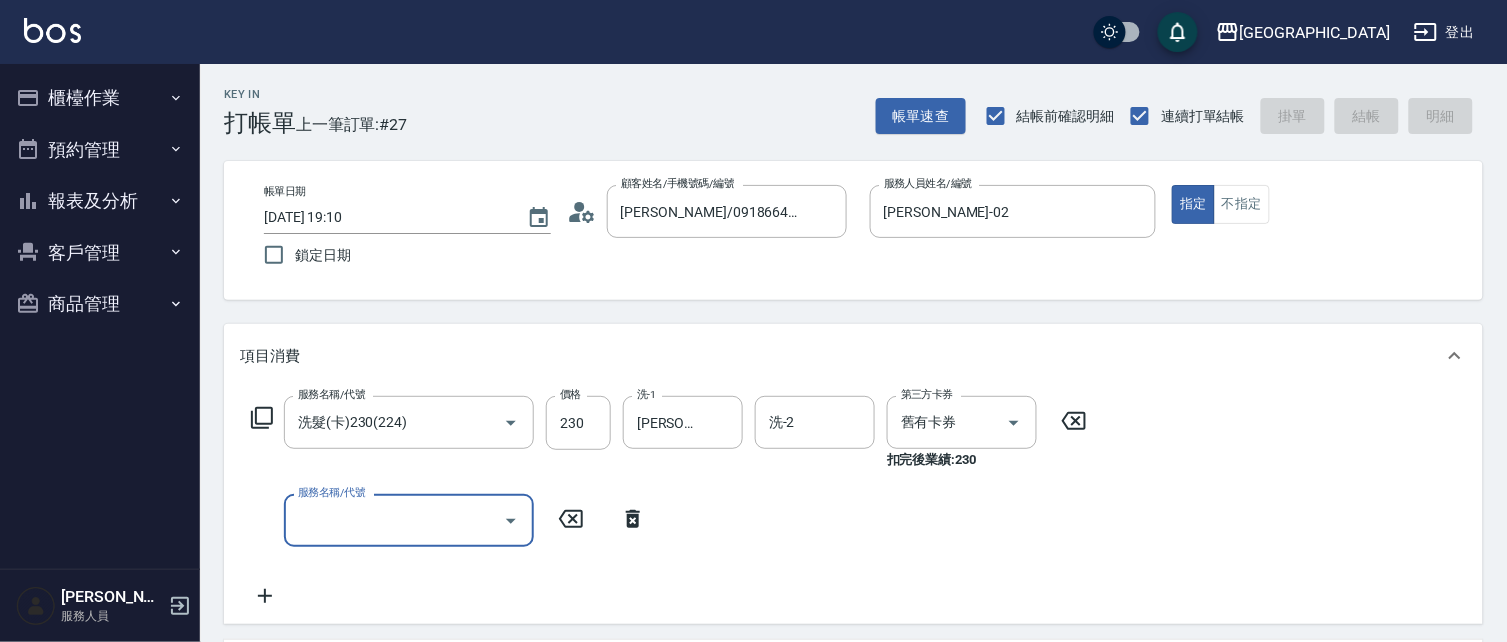 type 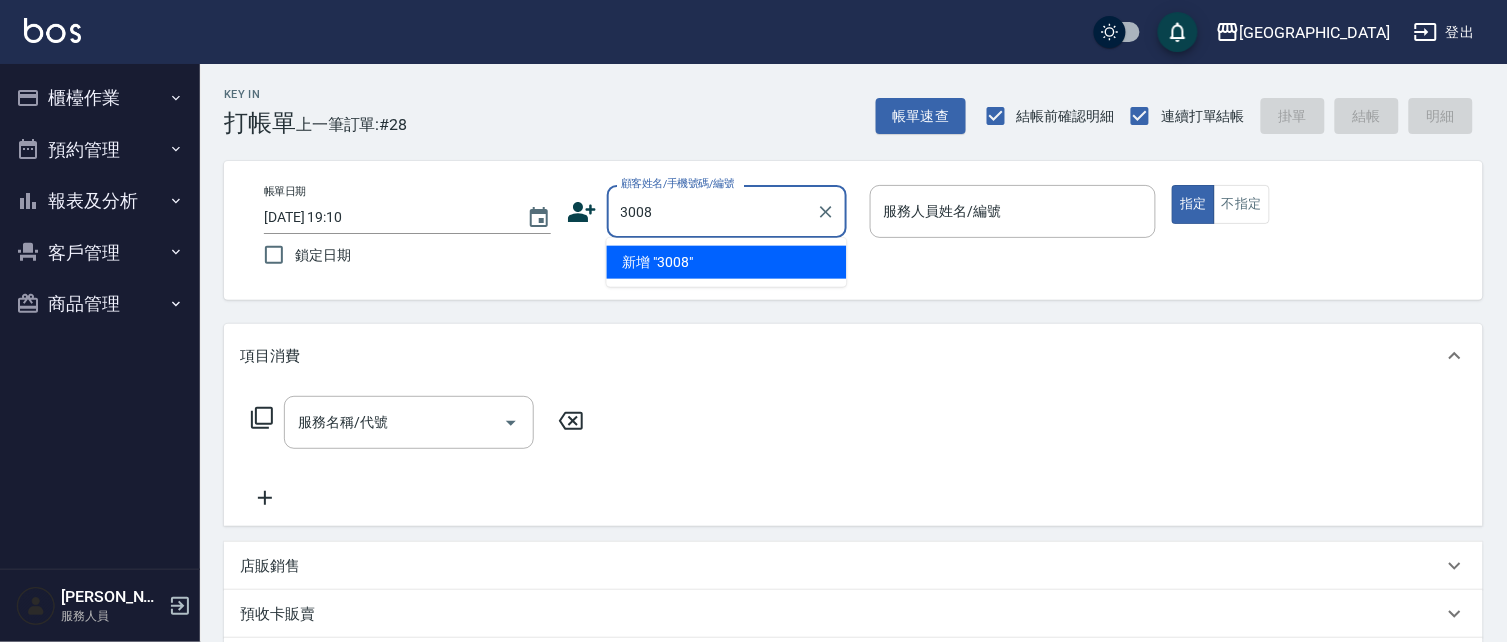type on "3008" 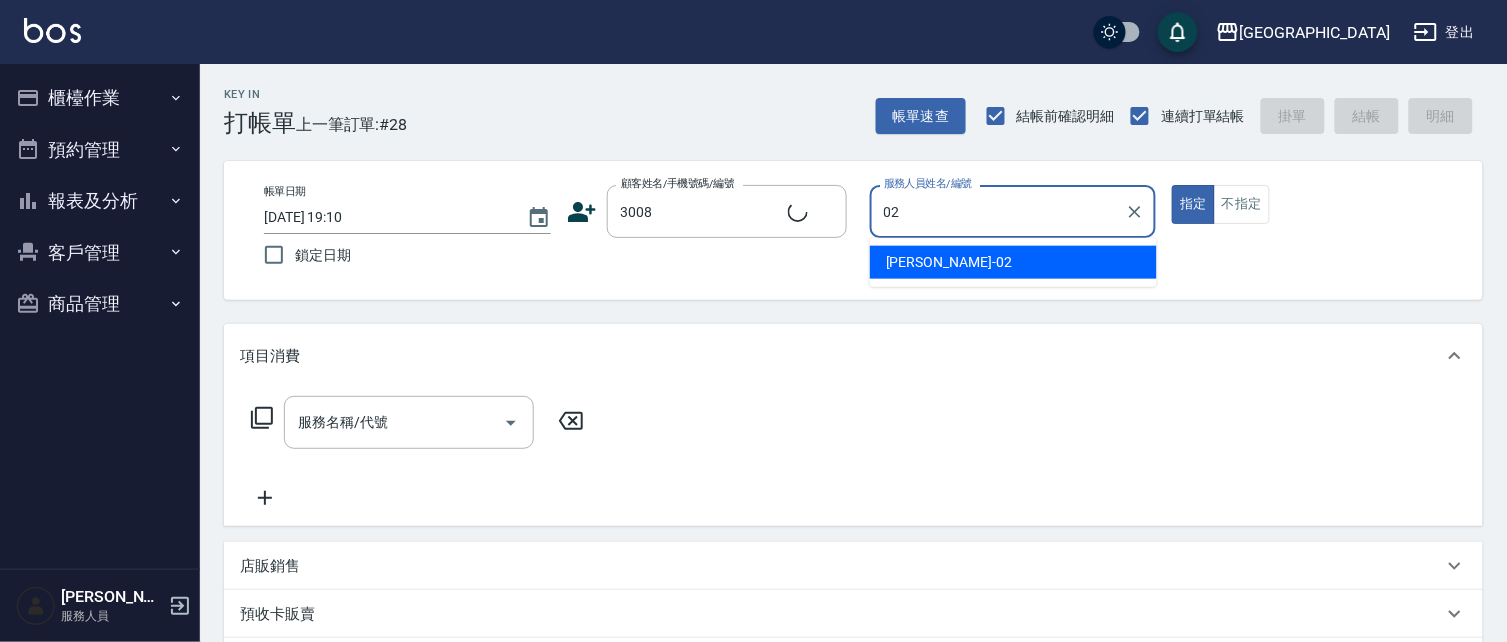type on "[PERSON_NAME]-02" 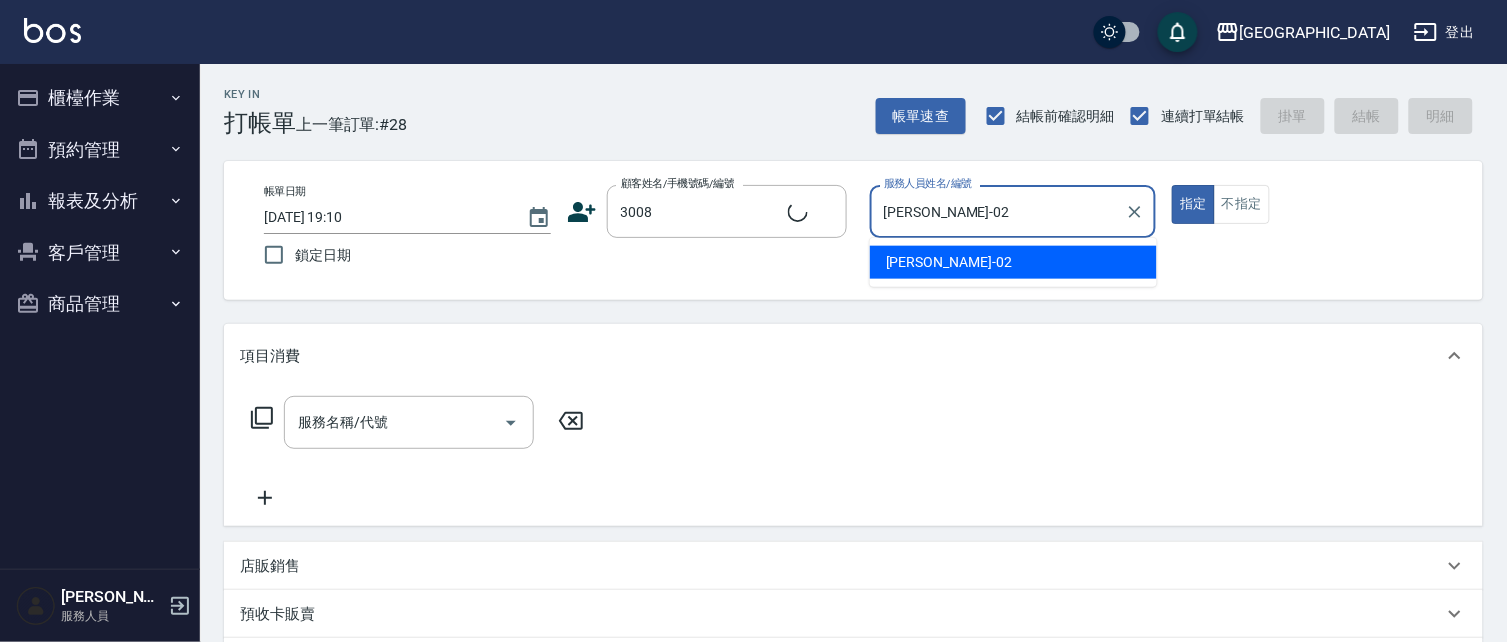 type on "[PERSON_NAME]/0918705976/3008" 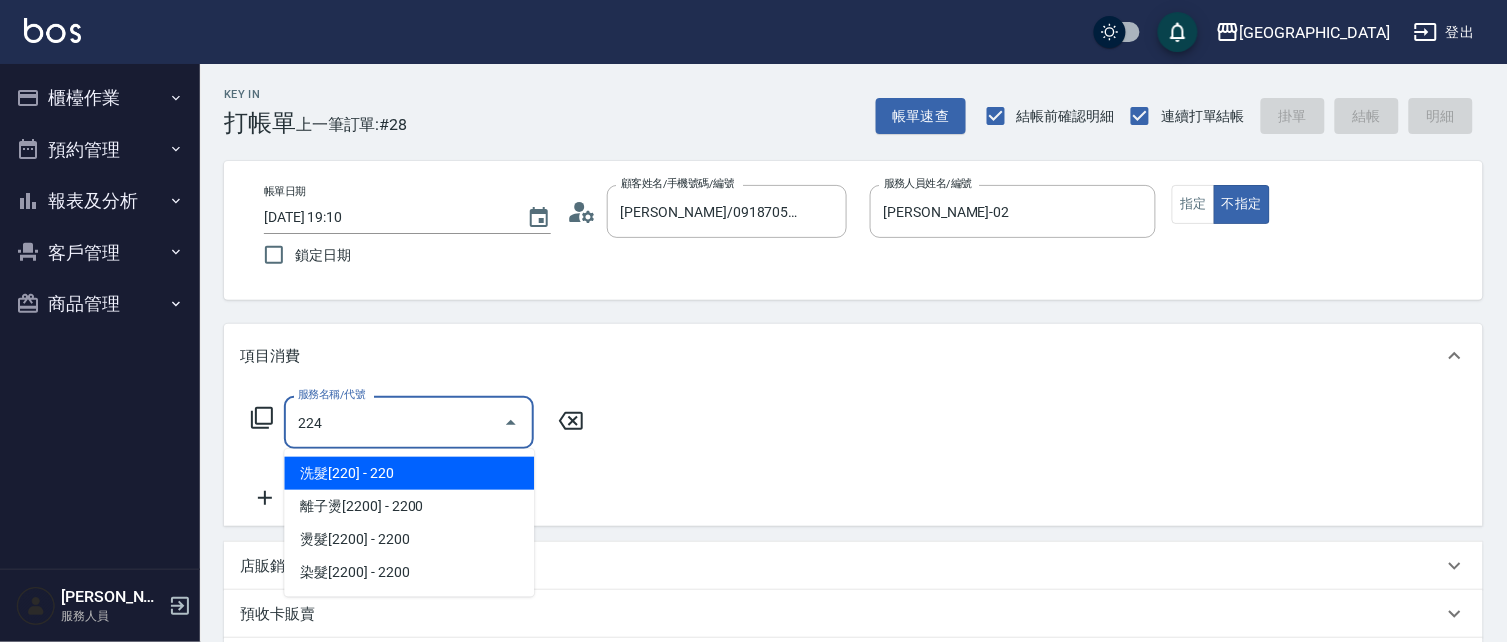 type on "洗髮(卡)230(224)" 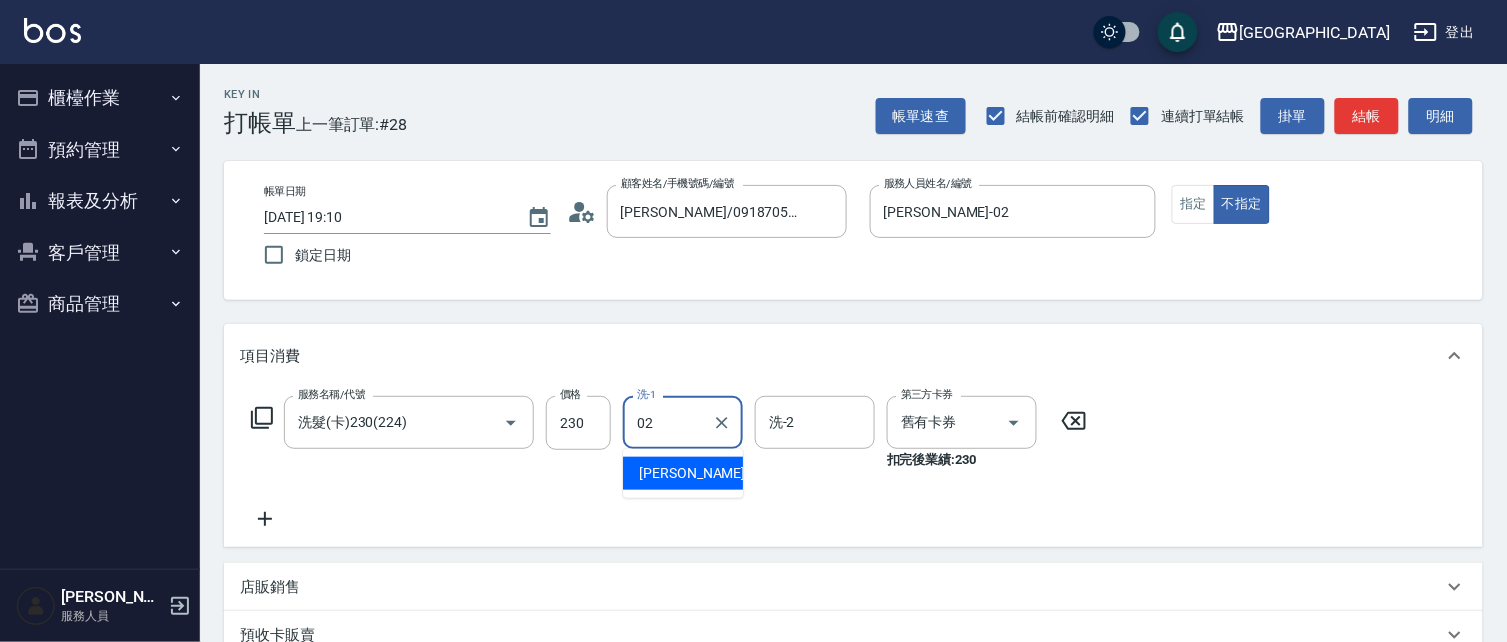 type on "[PERSON_NAME]-02" 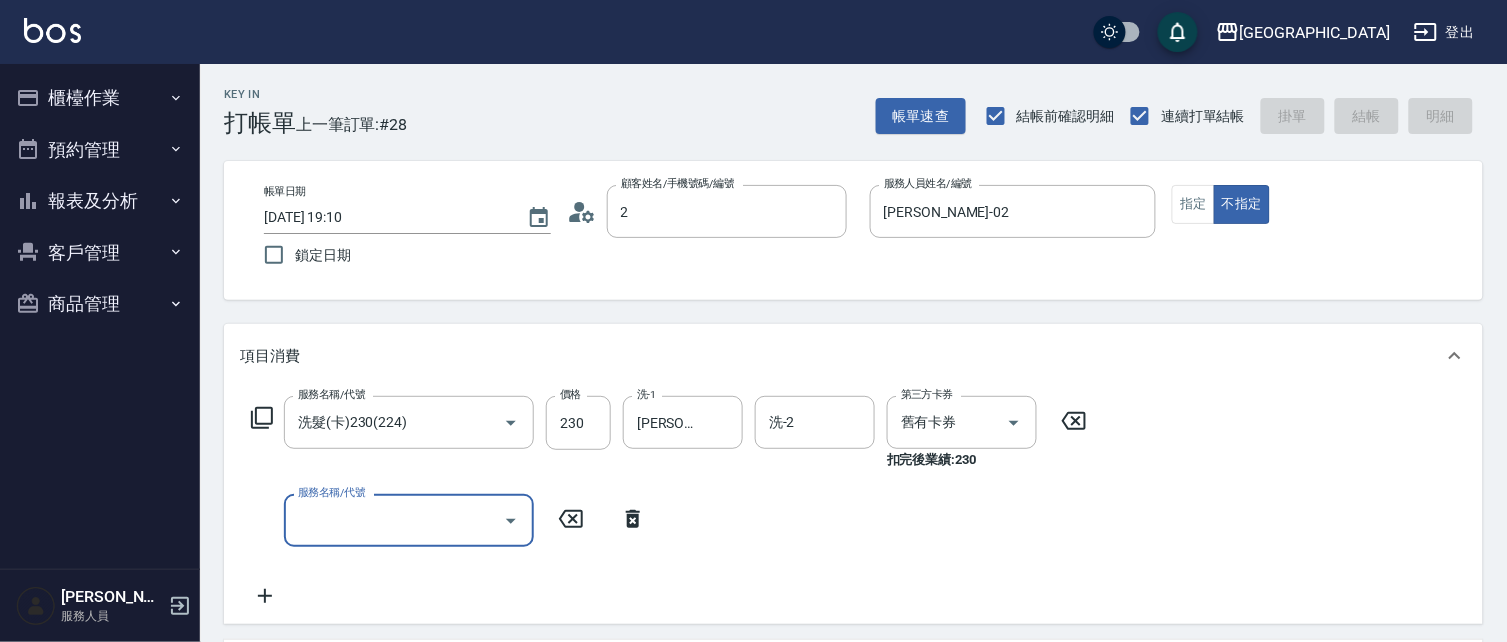 type on "28" 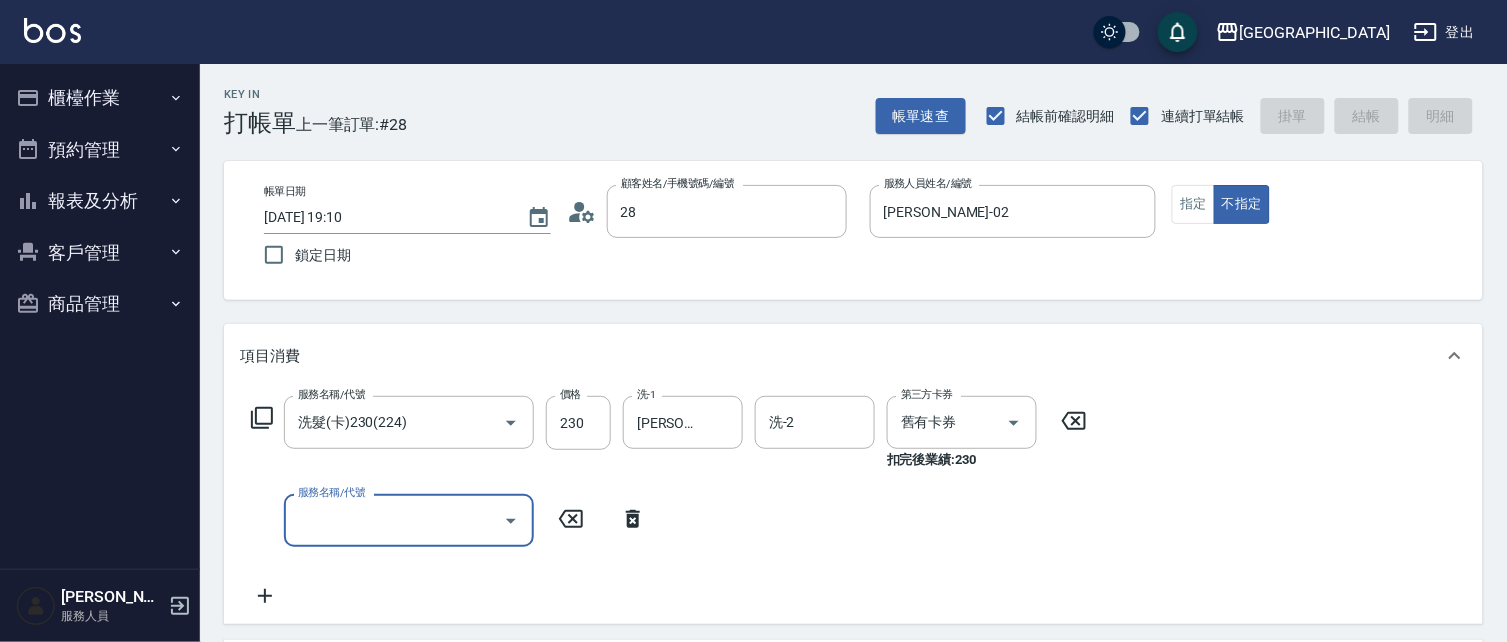 type on "[DATE] 19:15" 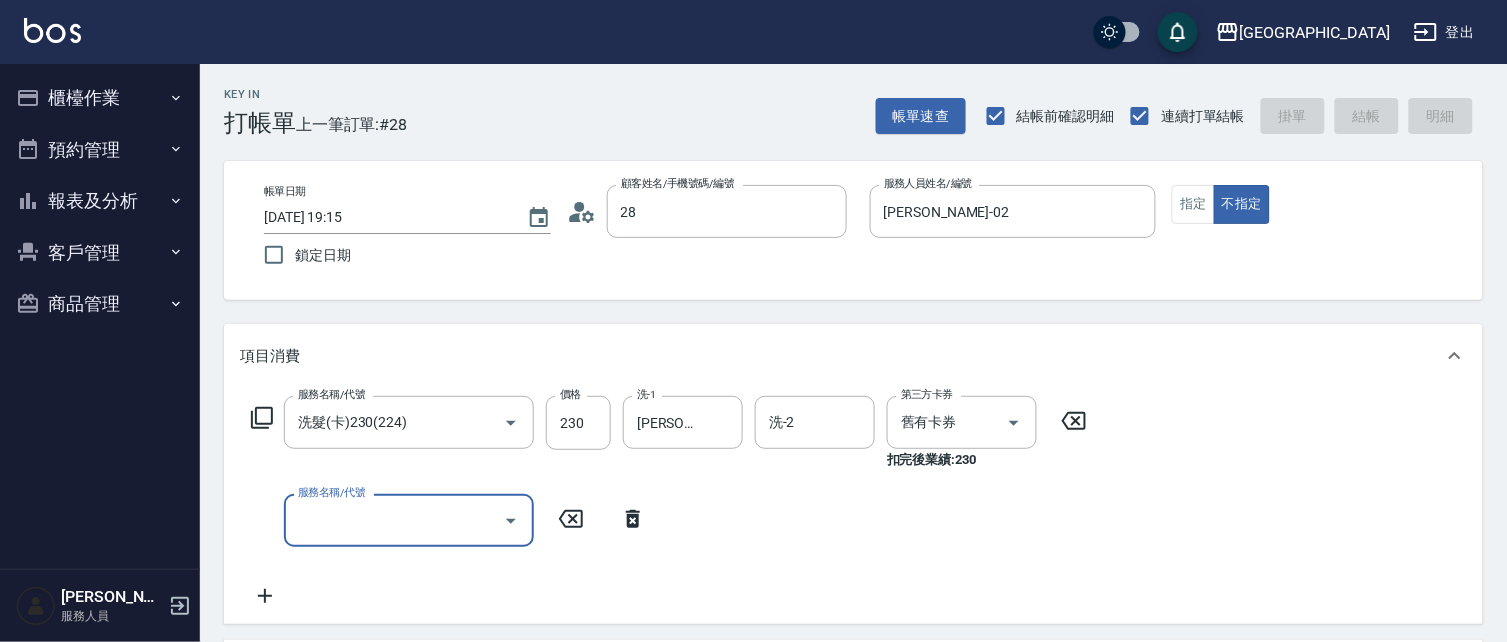 type on "281" 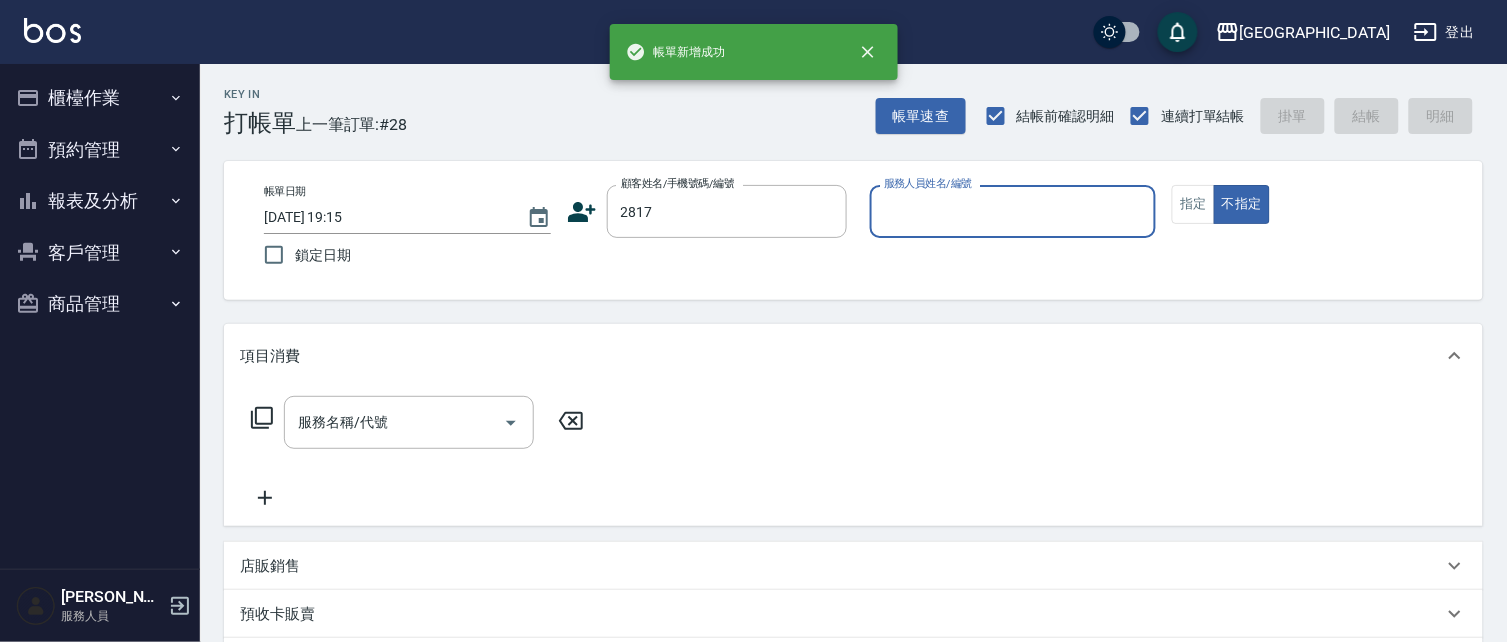 type on "2817" 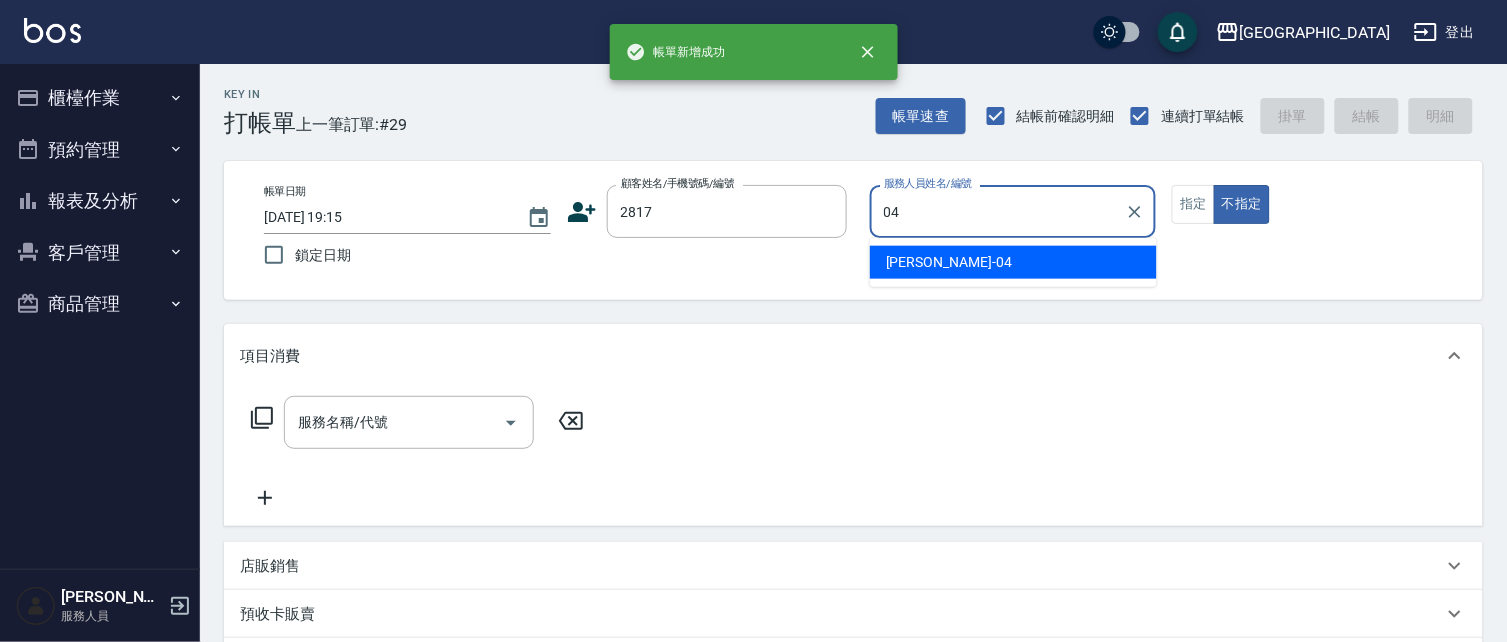 type on "[PERSON_NAME]-04" 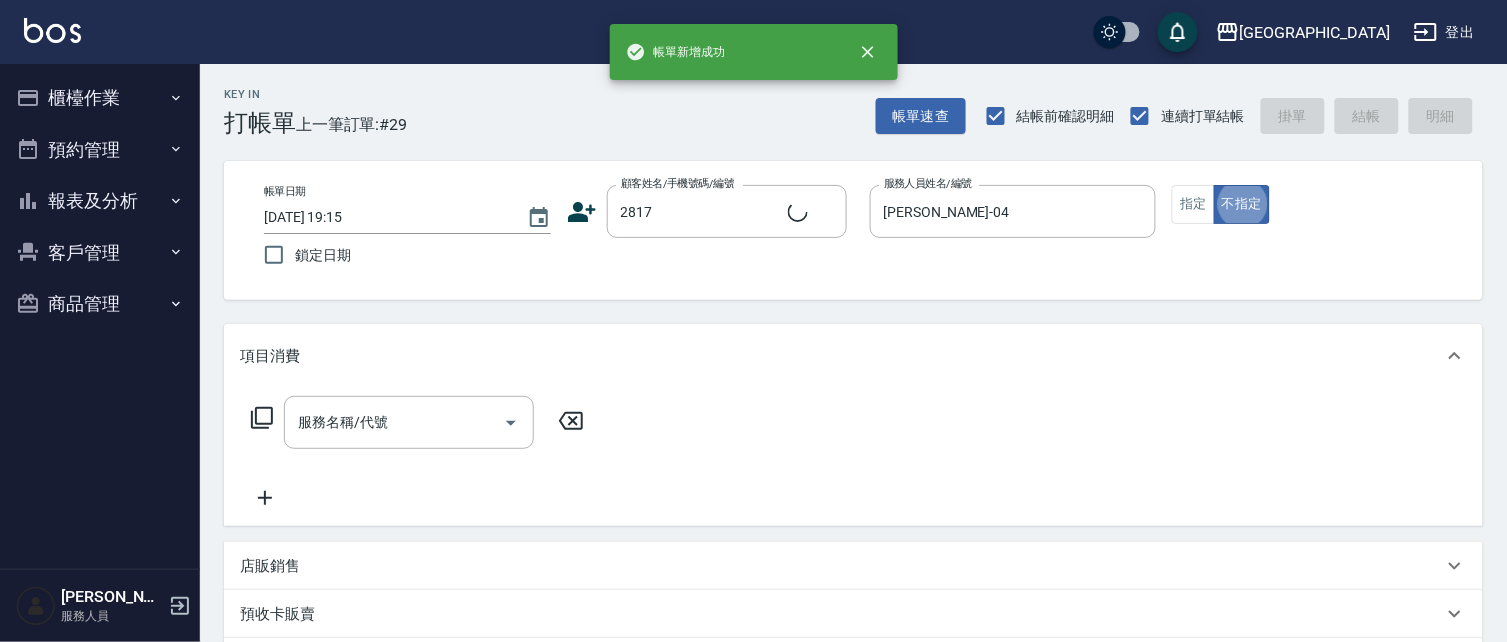 type on "[PERSON_NAME]/2817_[PERSON_NAME]/2817" 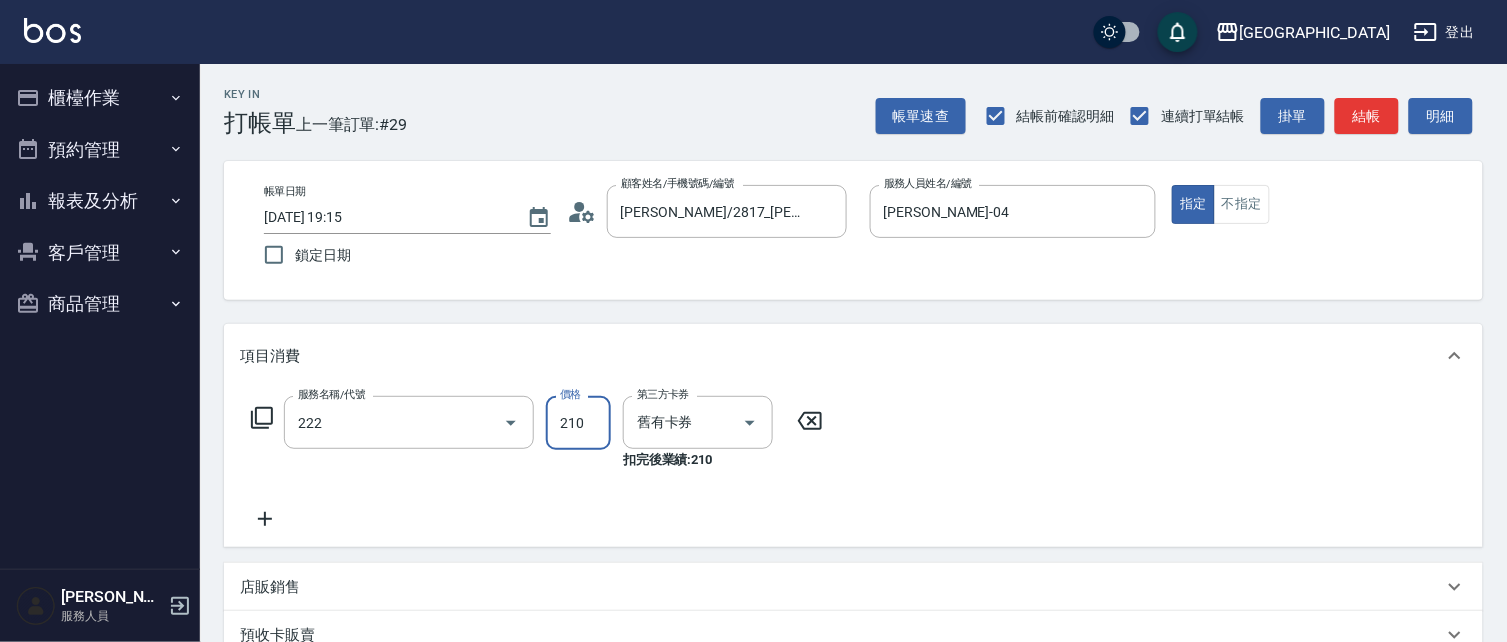 type on "洗髮卡券[210](222)" 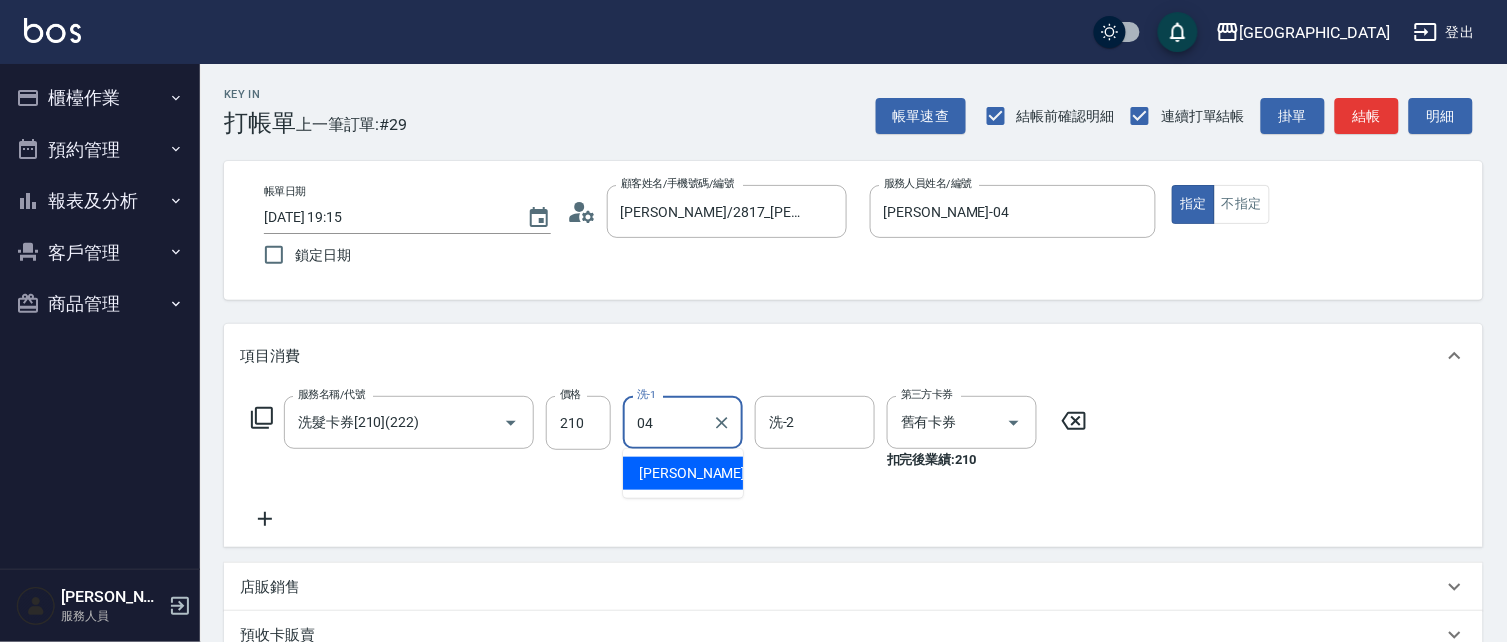 type on "[PERSON_NAME]-04" 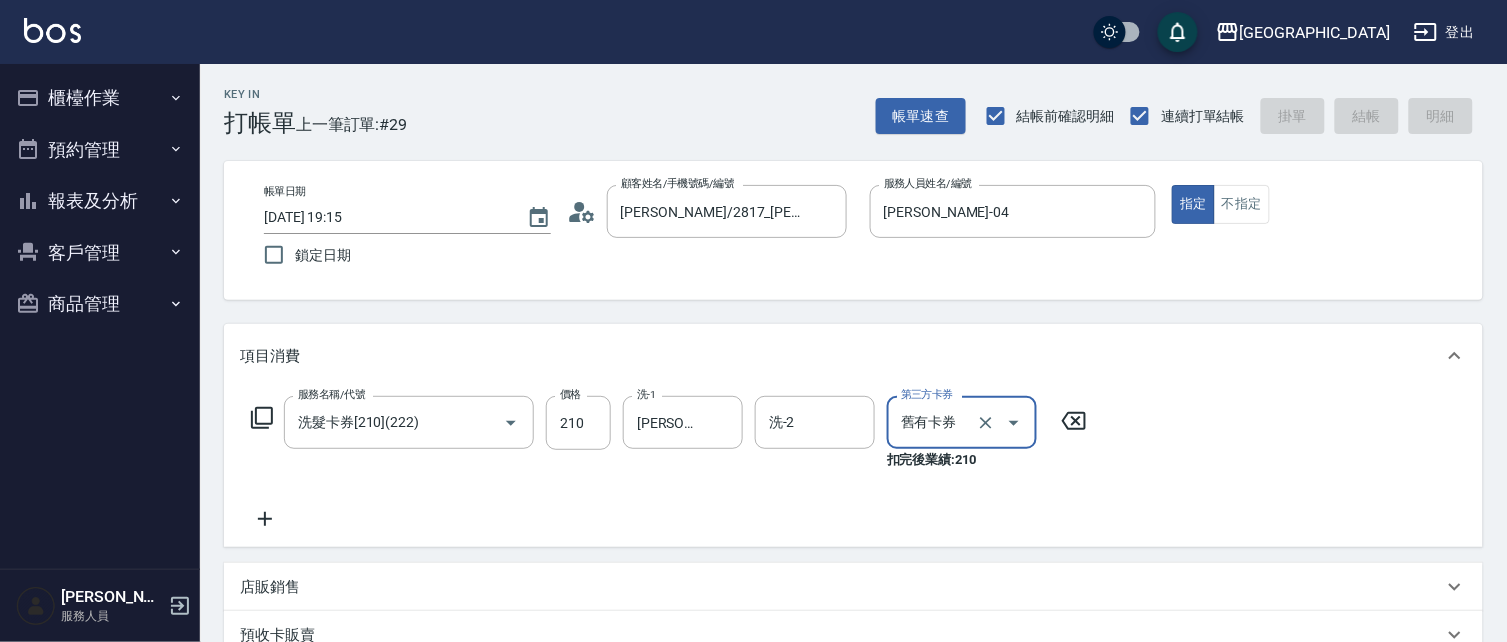type 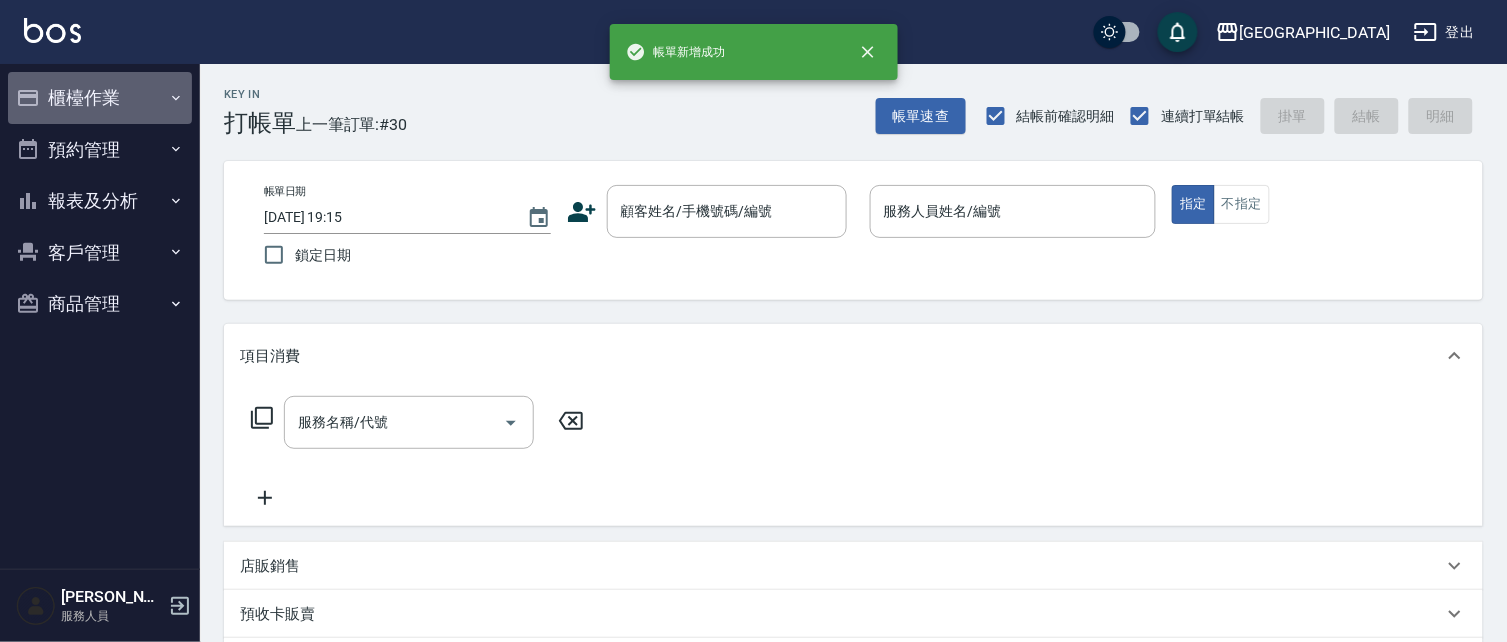 click on "櫃檯作業" at bounding box center [100, 98] 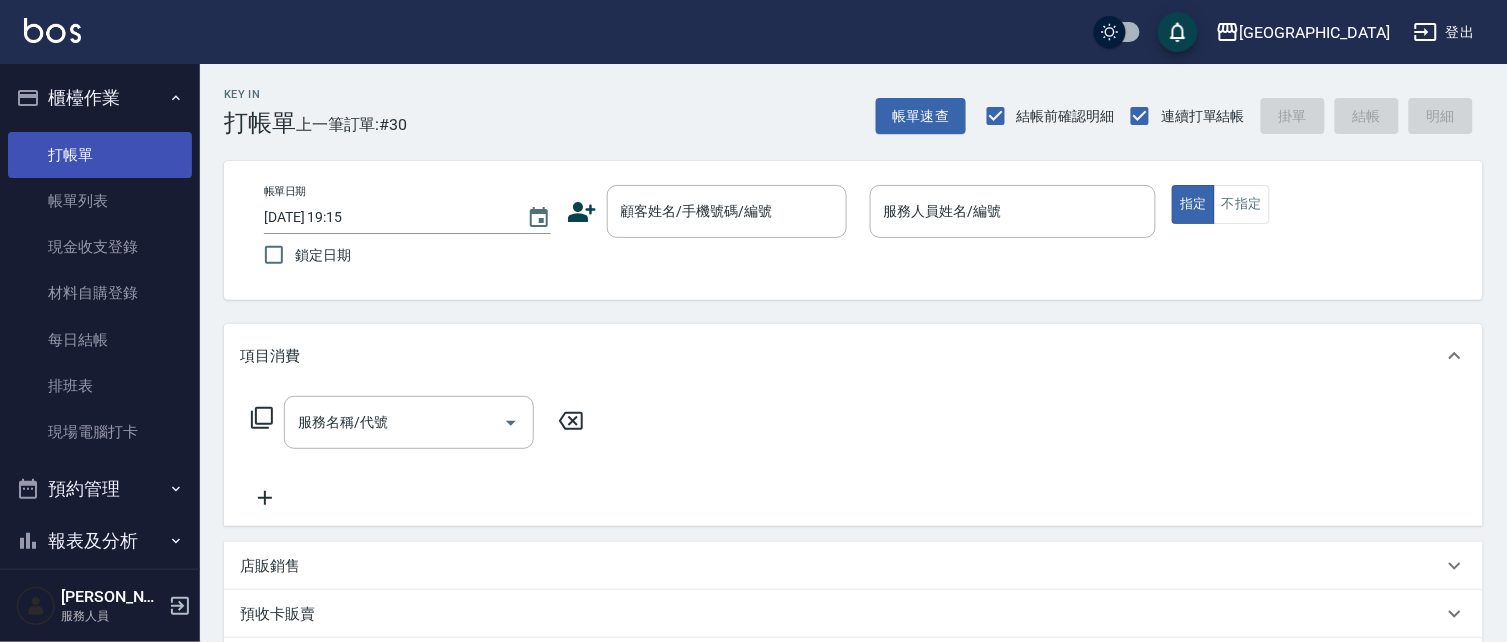 drag, startPoint x: 96, startPoint y: 150, endPoint x: 105, endPoint y: 145, distance: 10.29563 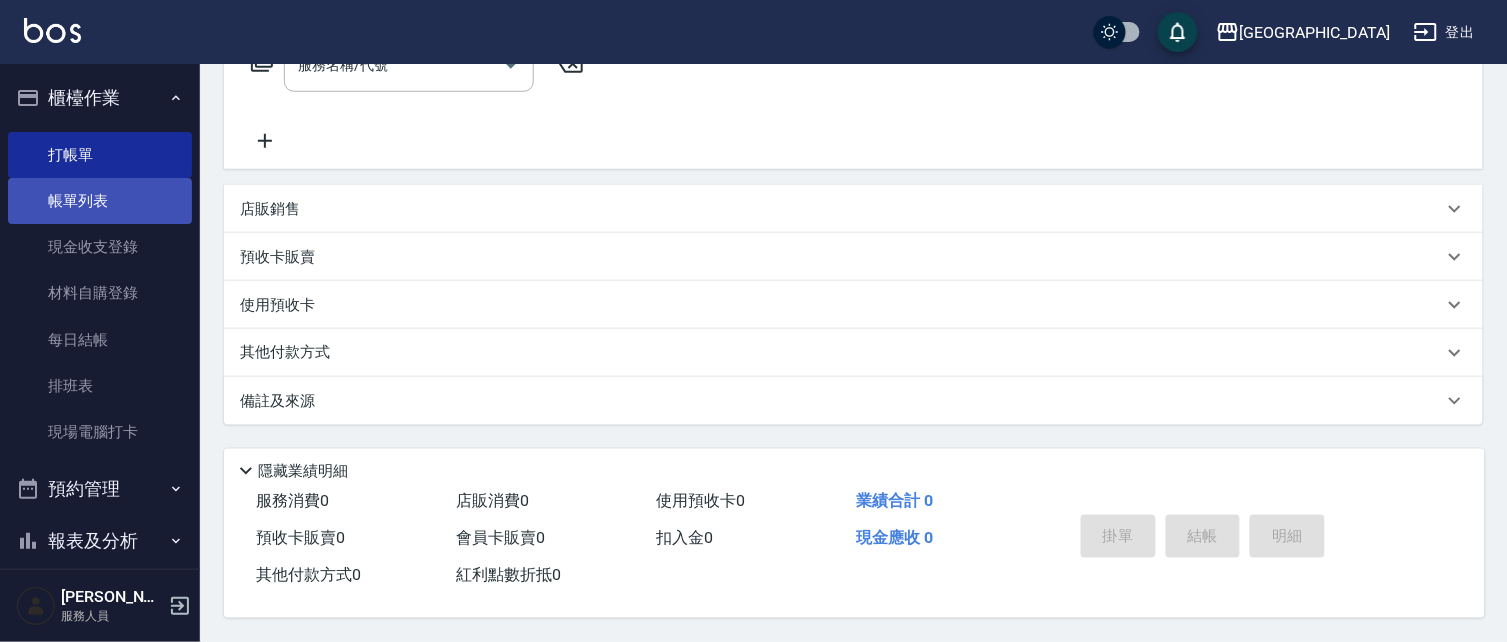 scroll, scrollTop: 363, scrollLeft: 0, axis: vertical 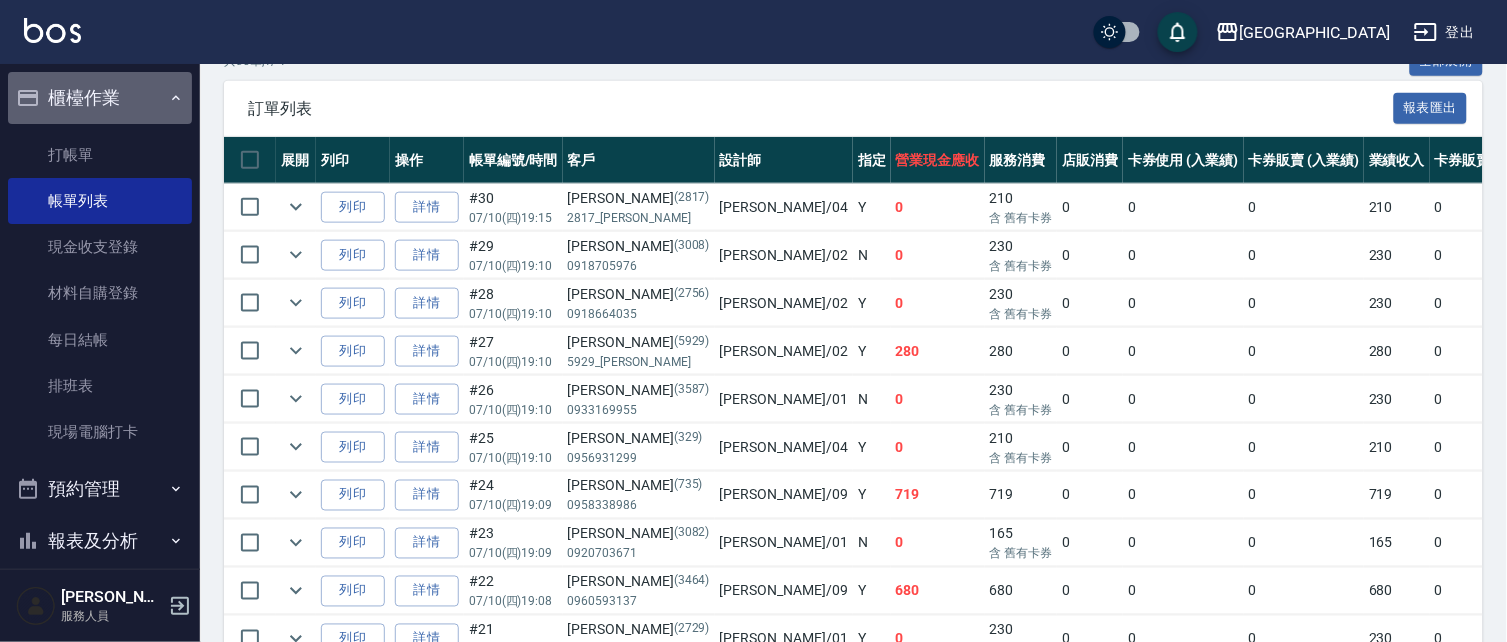 click on "櫃檯作業" at bounding box center [100, 98] 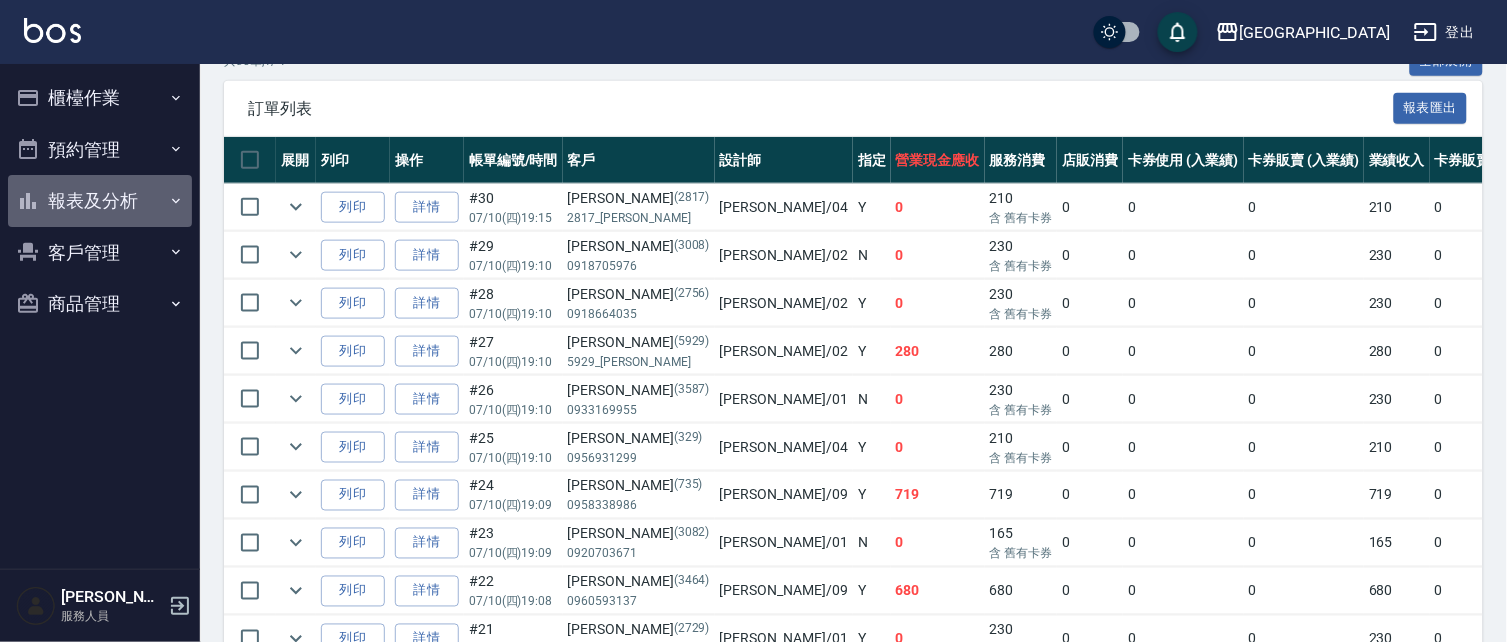 click on "報表及分析" at bounding box center (100, 201) 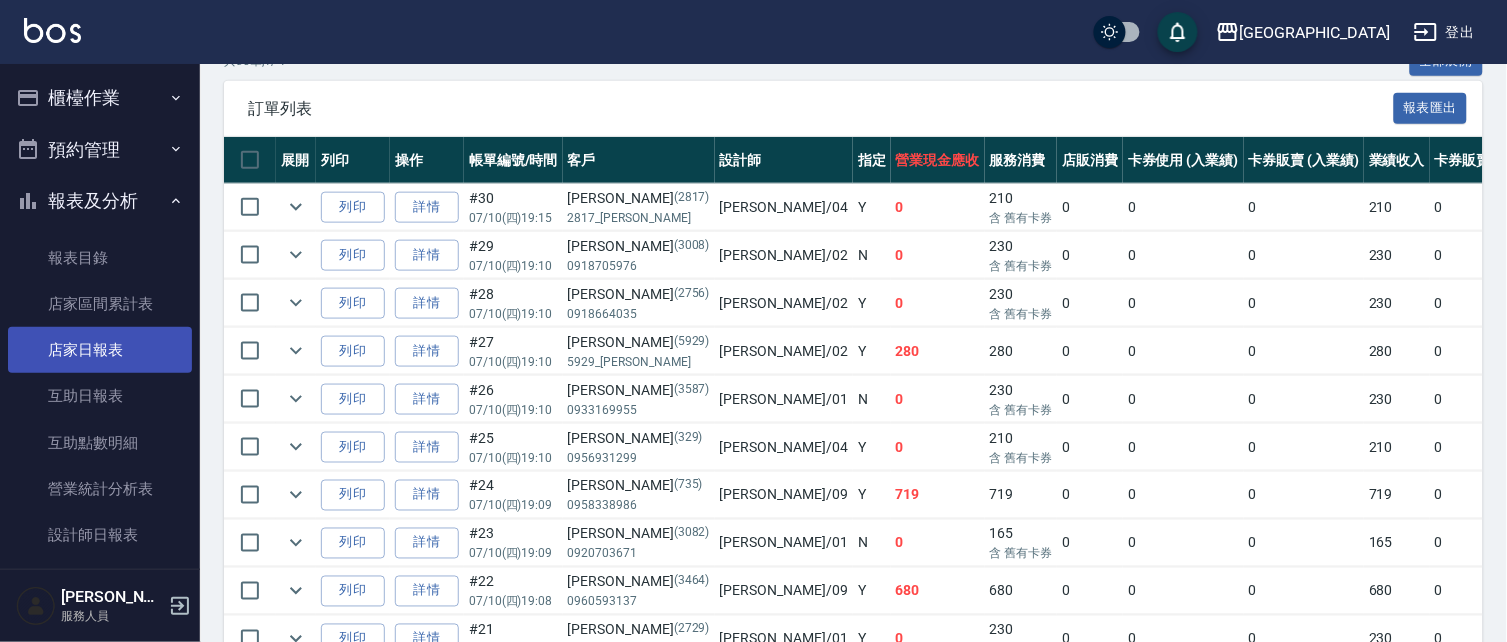 drag, startPoint x: 86, startPoint y: 356, endPoint x: 125, endPoint y: 342, distance: 41.4367 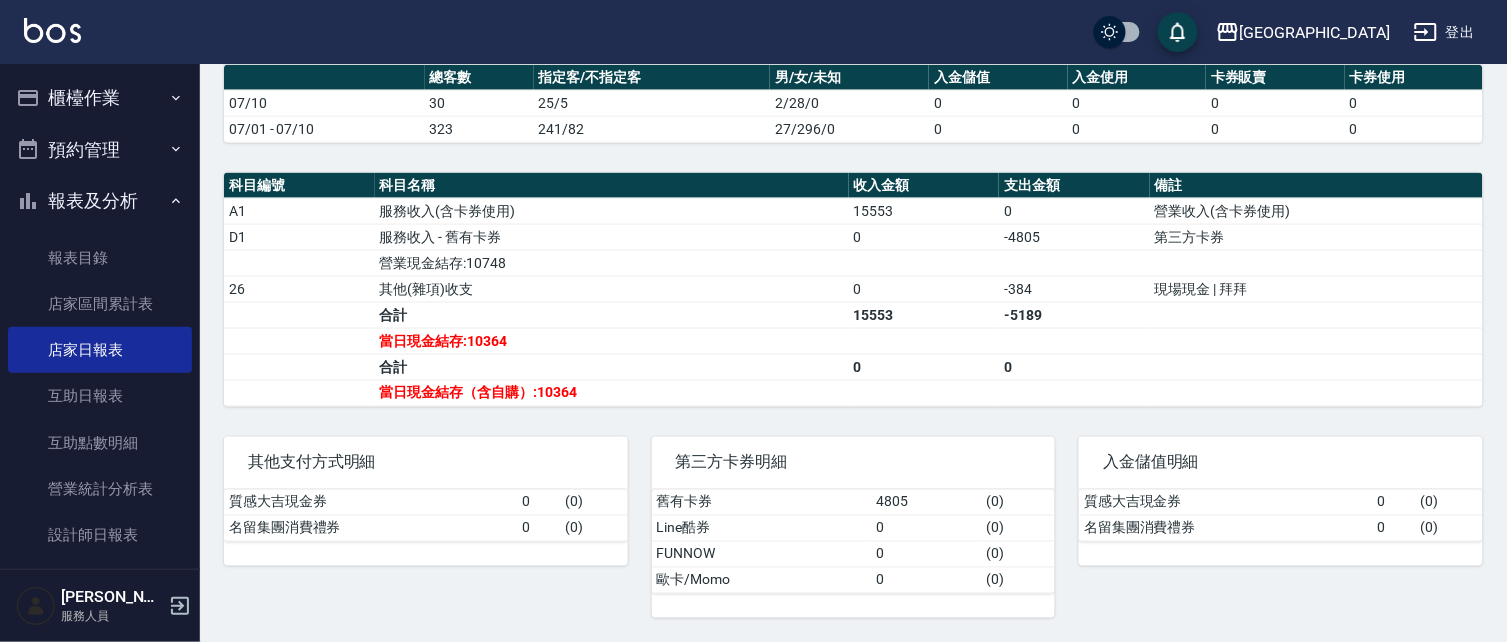 scroll, scrollTop: 578, scrollLeft: 0, axis: vertical 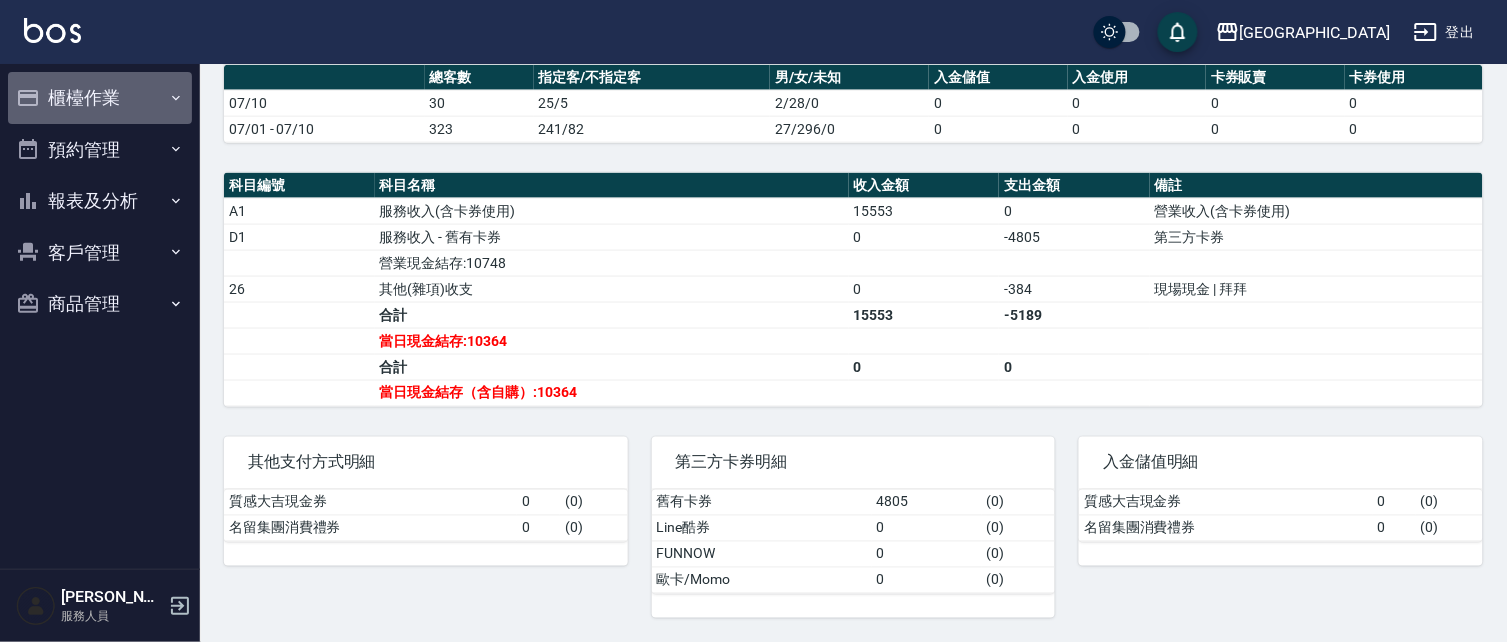 click on "櫃檯作業" at bounding box center [100, 98] 